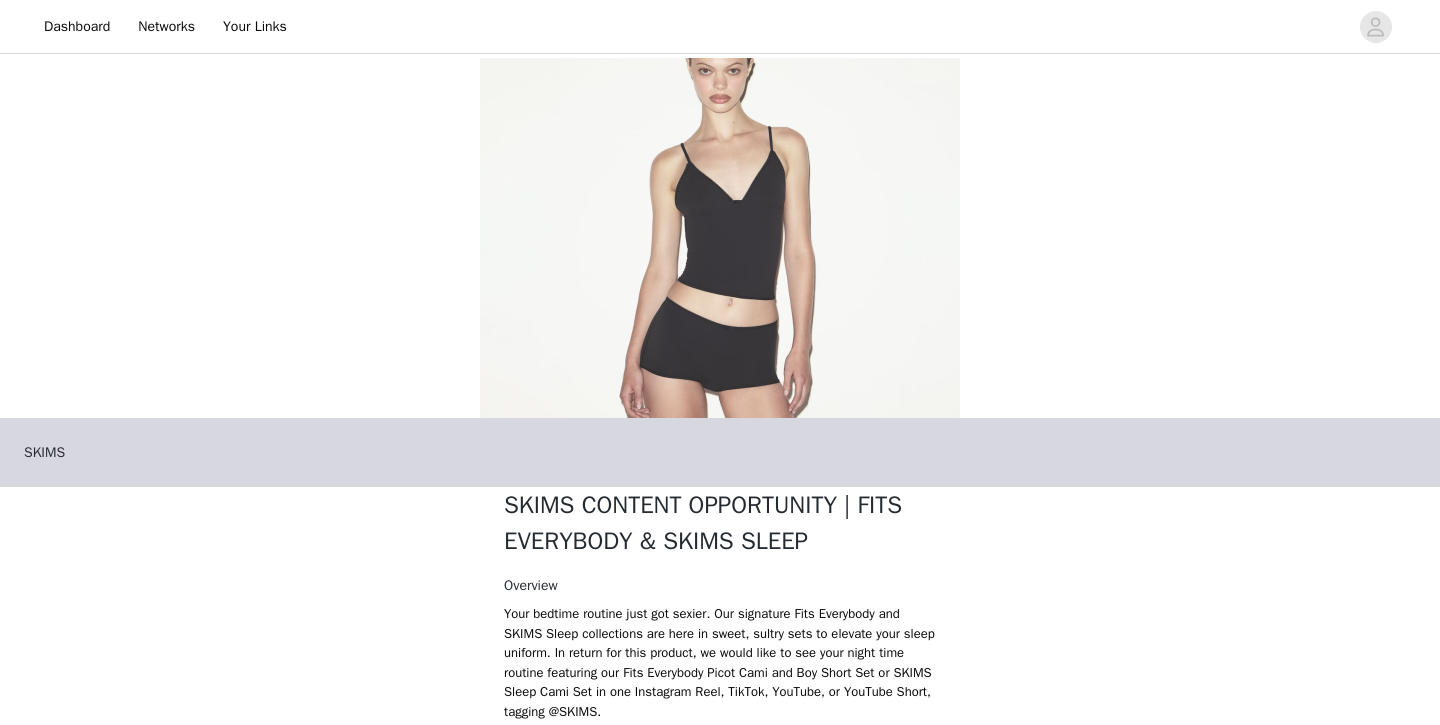 scroll, scrollTop: 0, scrollLeft: 0, axis: both 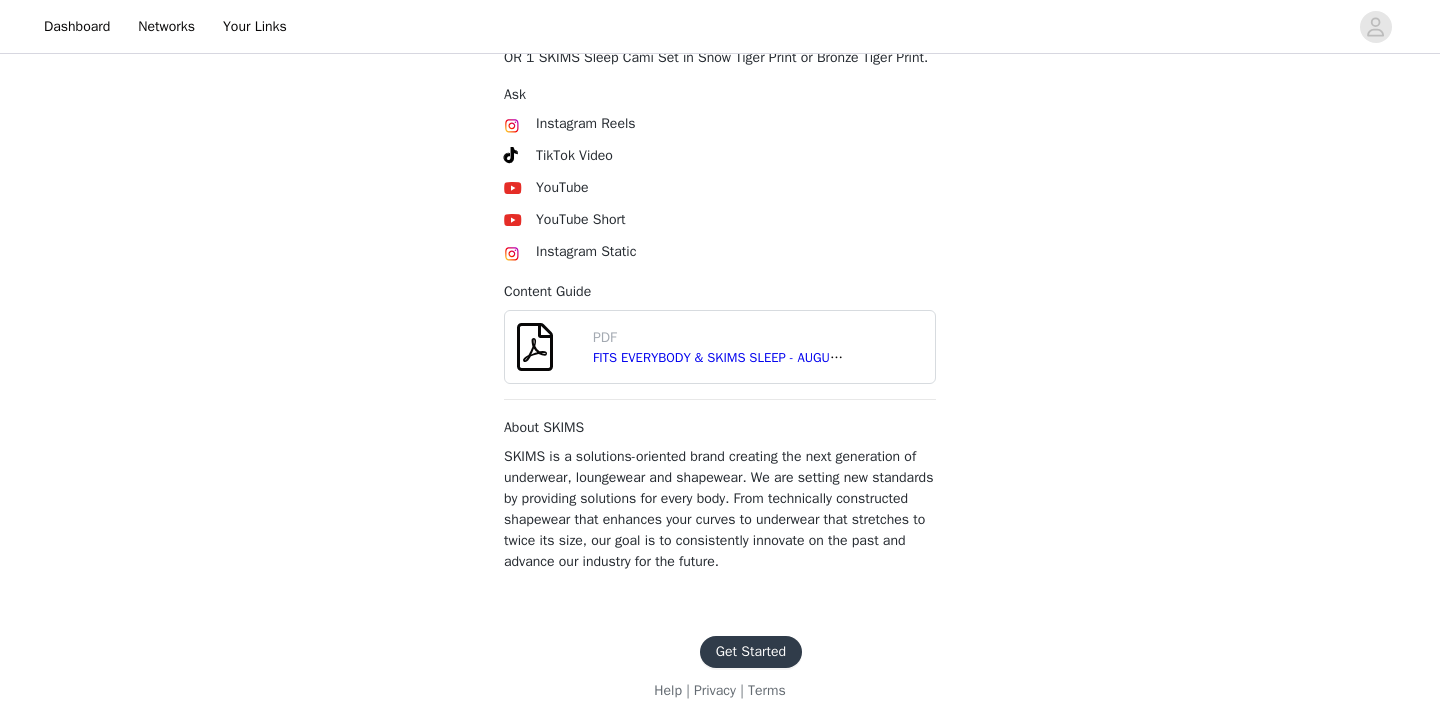 click on "Get Started" at bounding box center [751, 652] 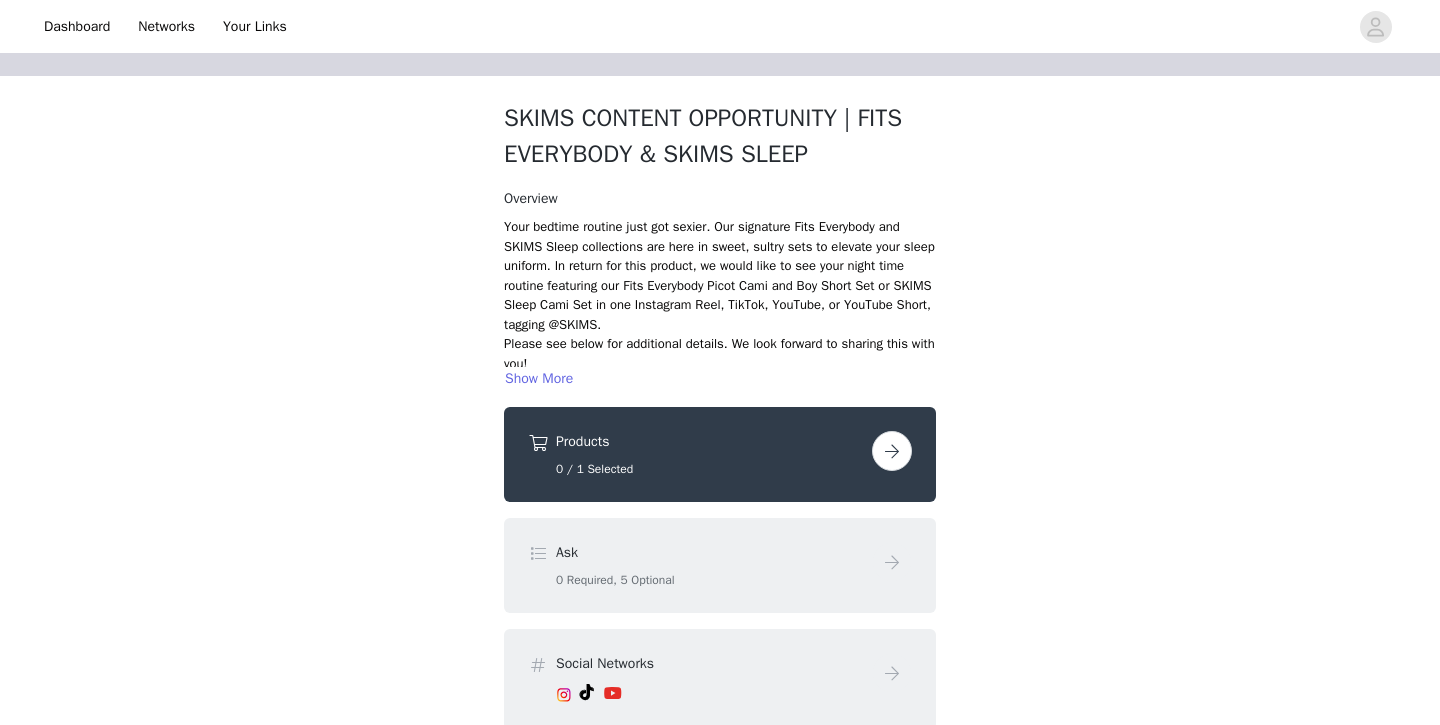 scroll, scrollTop: 274, scrollLeft: 0, axis: vertical 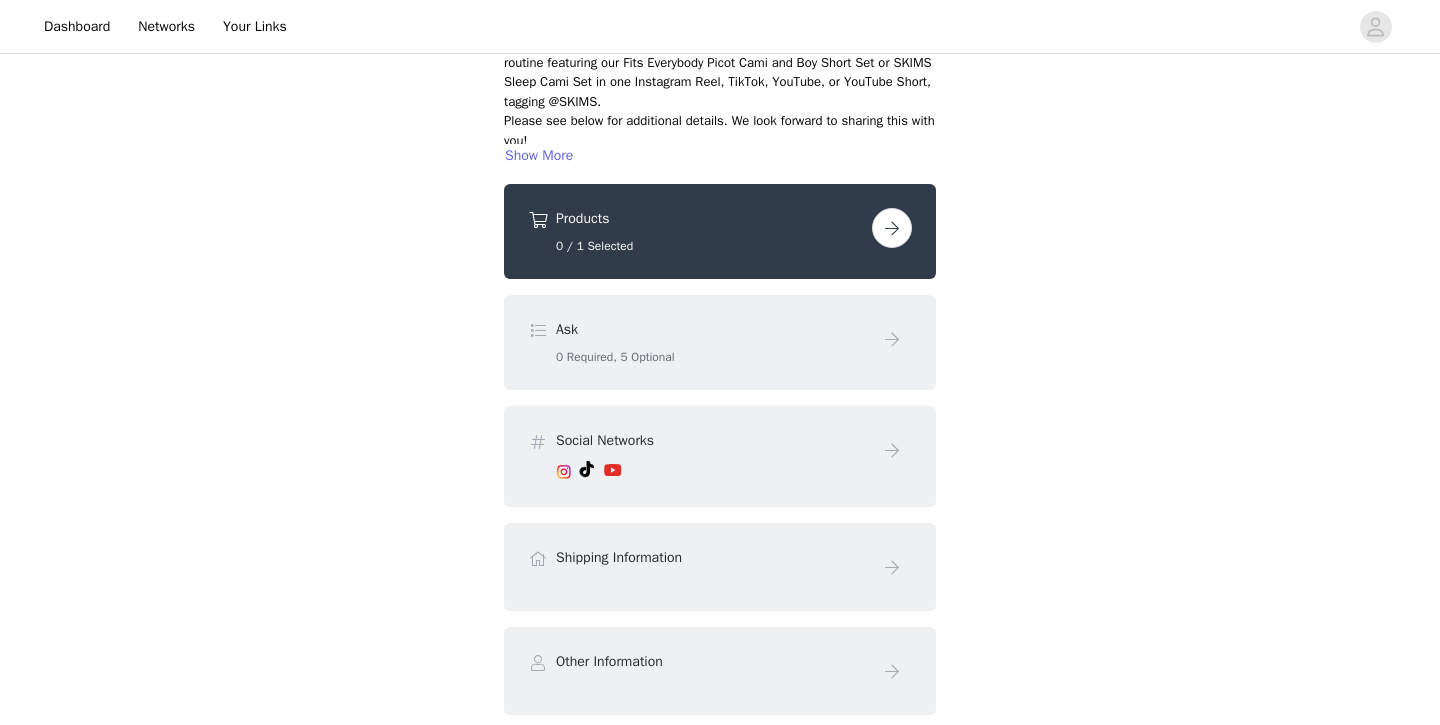 click at bounding box center (892, 228) 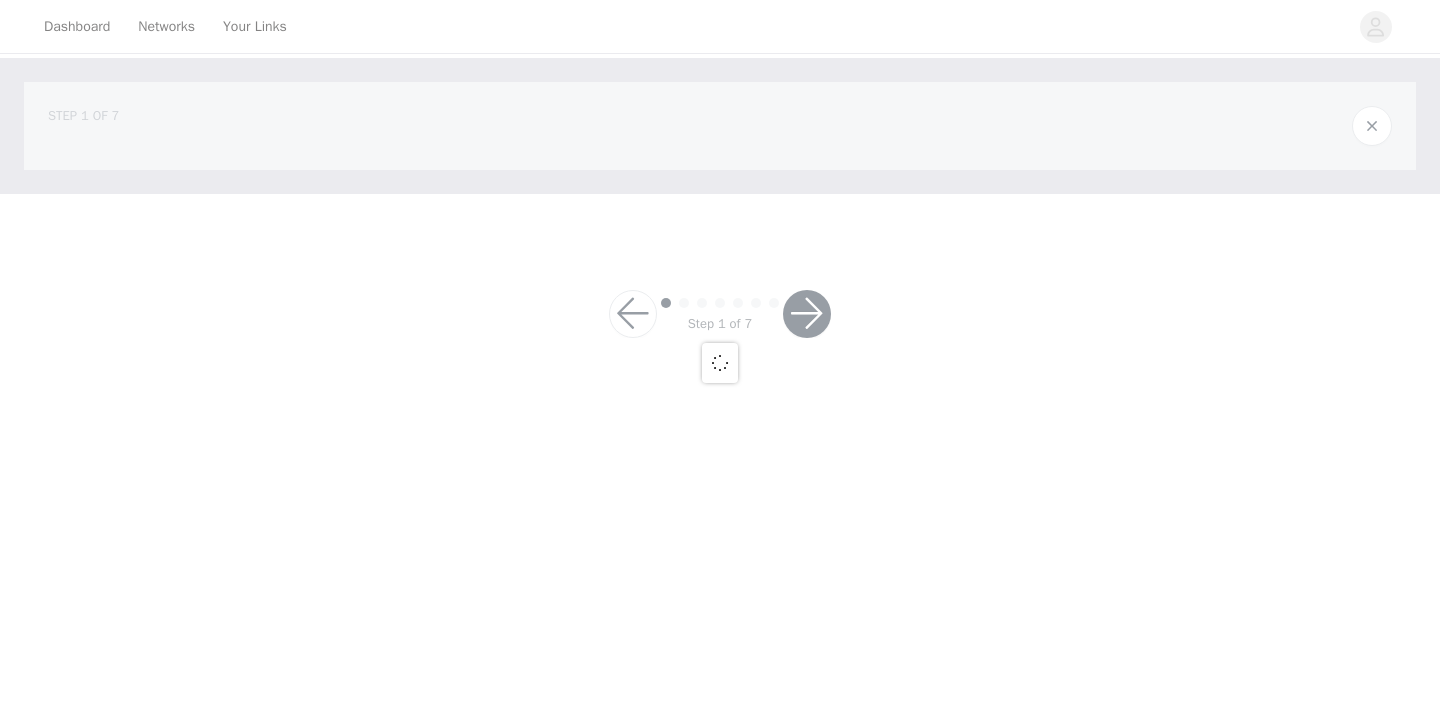 scroll, scrollTop: 0, scrollLeft: 0, axis: both 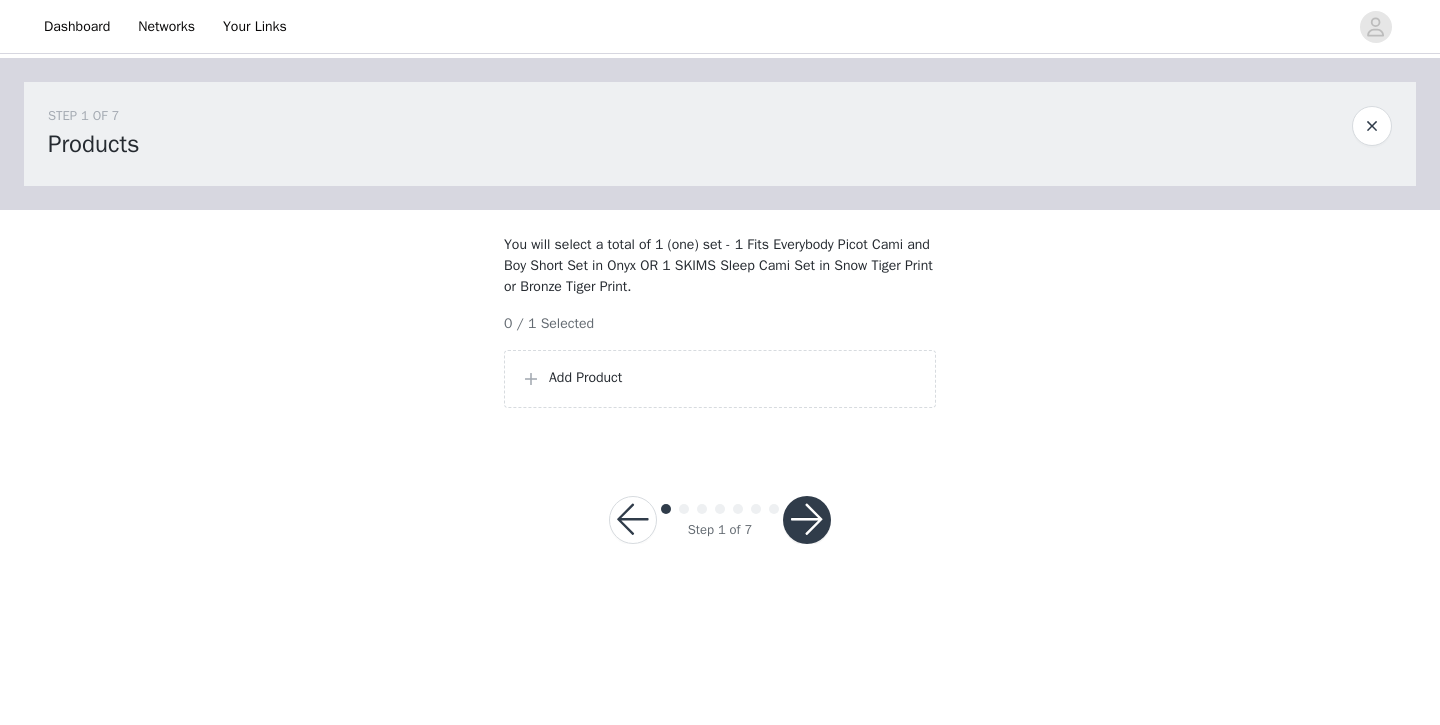 click on "Add Product" at bounding box center [734, 377] 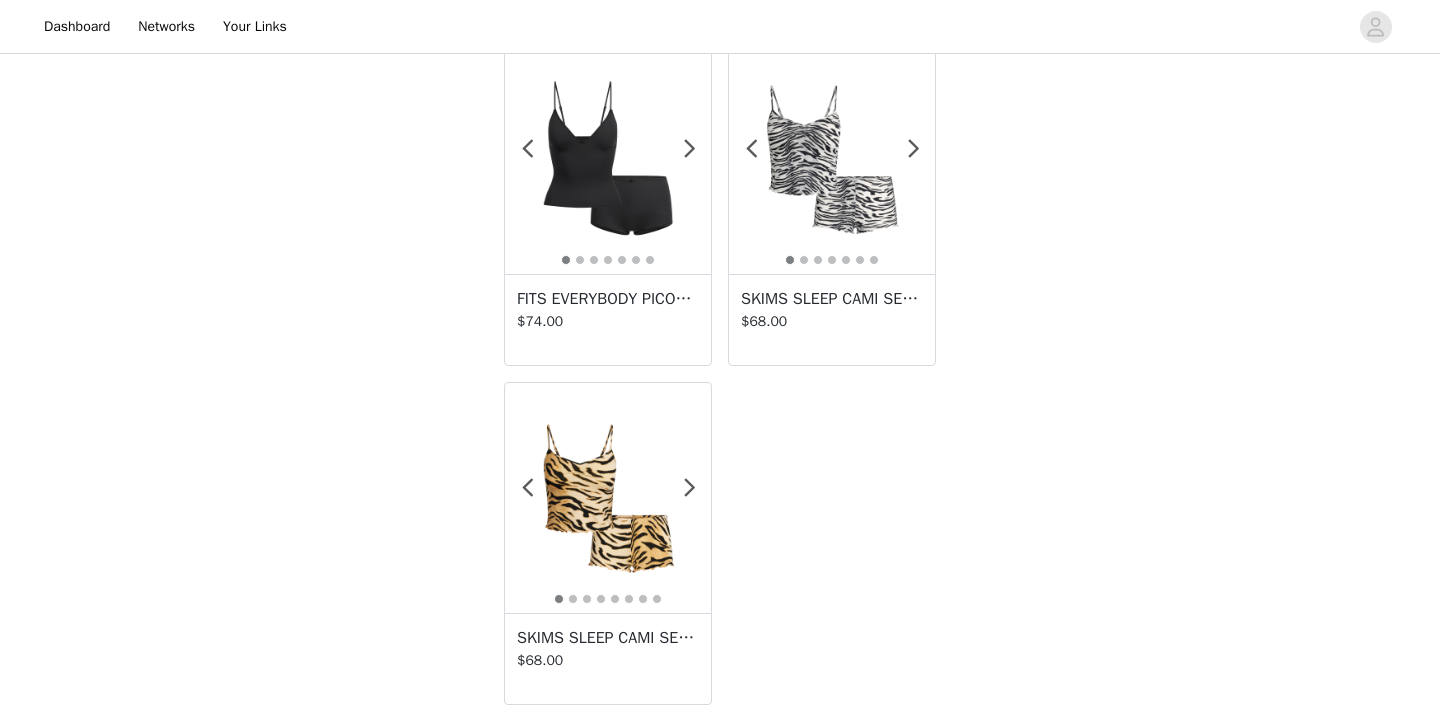scroll, scrollTop: 90, scrollLeft: 0, axis: vertical 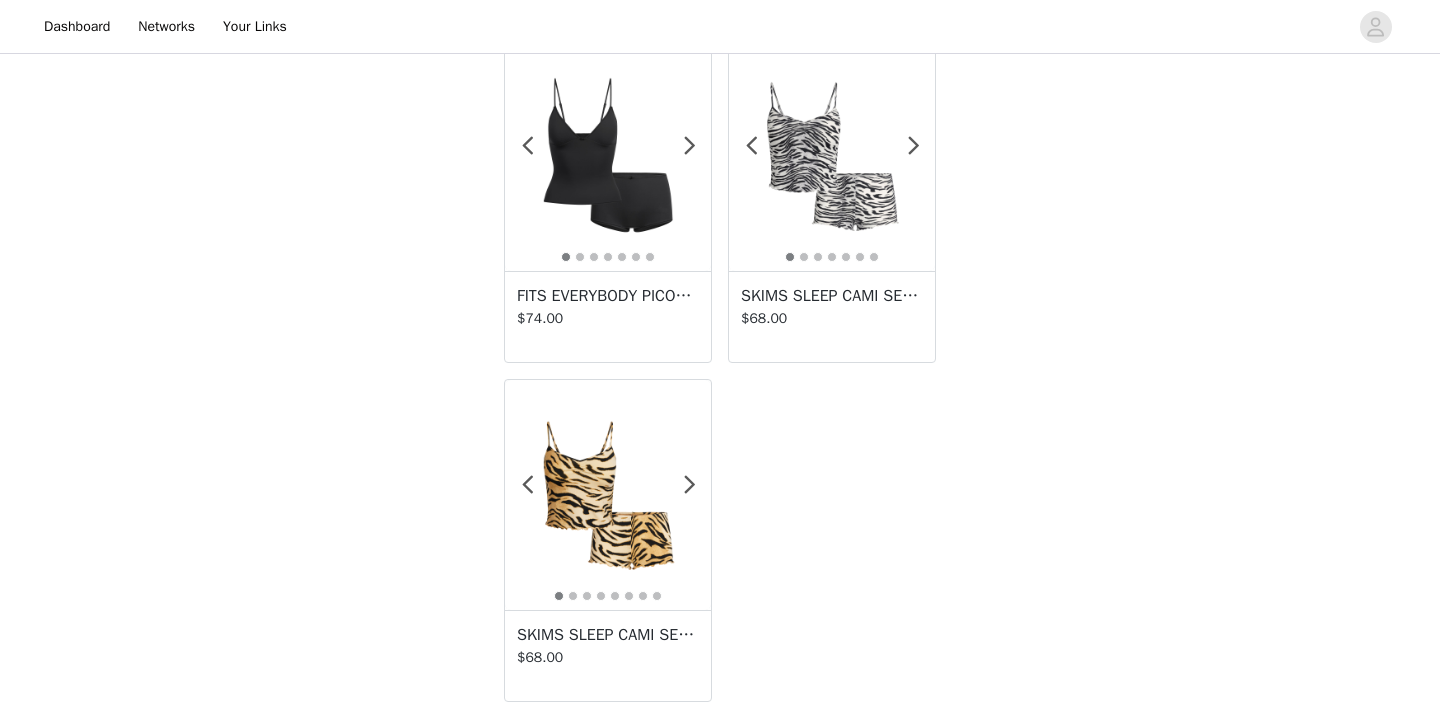 click at bounding box center (608, 156) 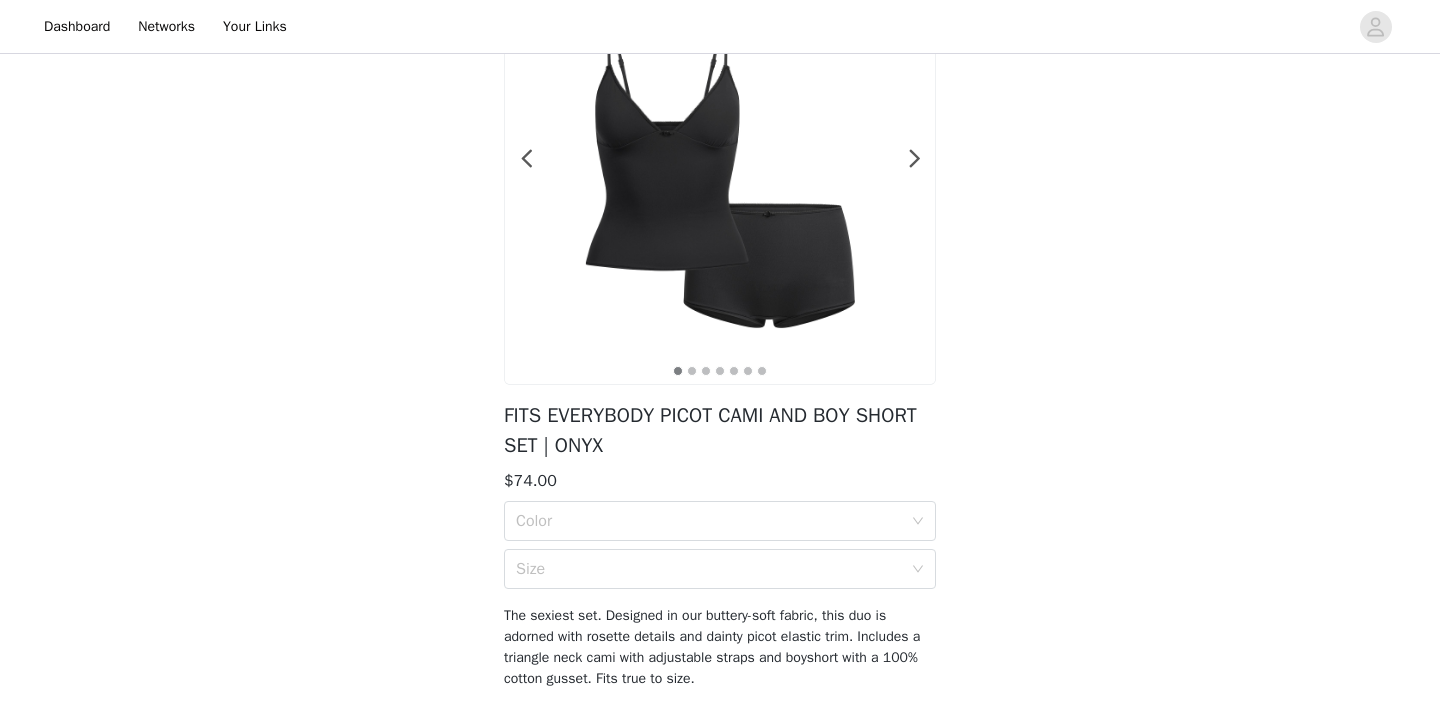 scroll, scrollTop: 261, scrollLeft: 0, axis: vertical 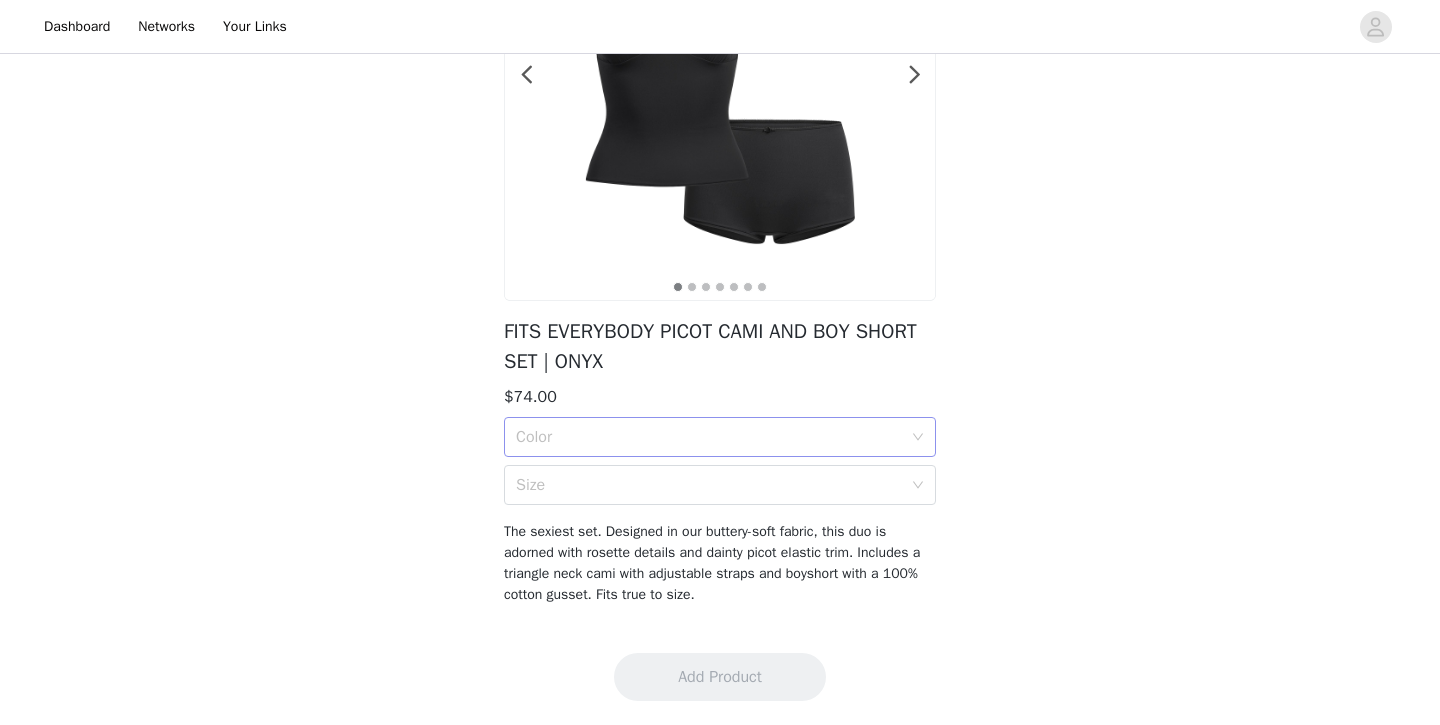 click on "Color" at bounding box center (709, 437) 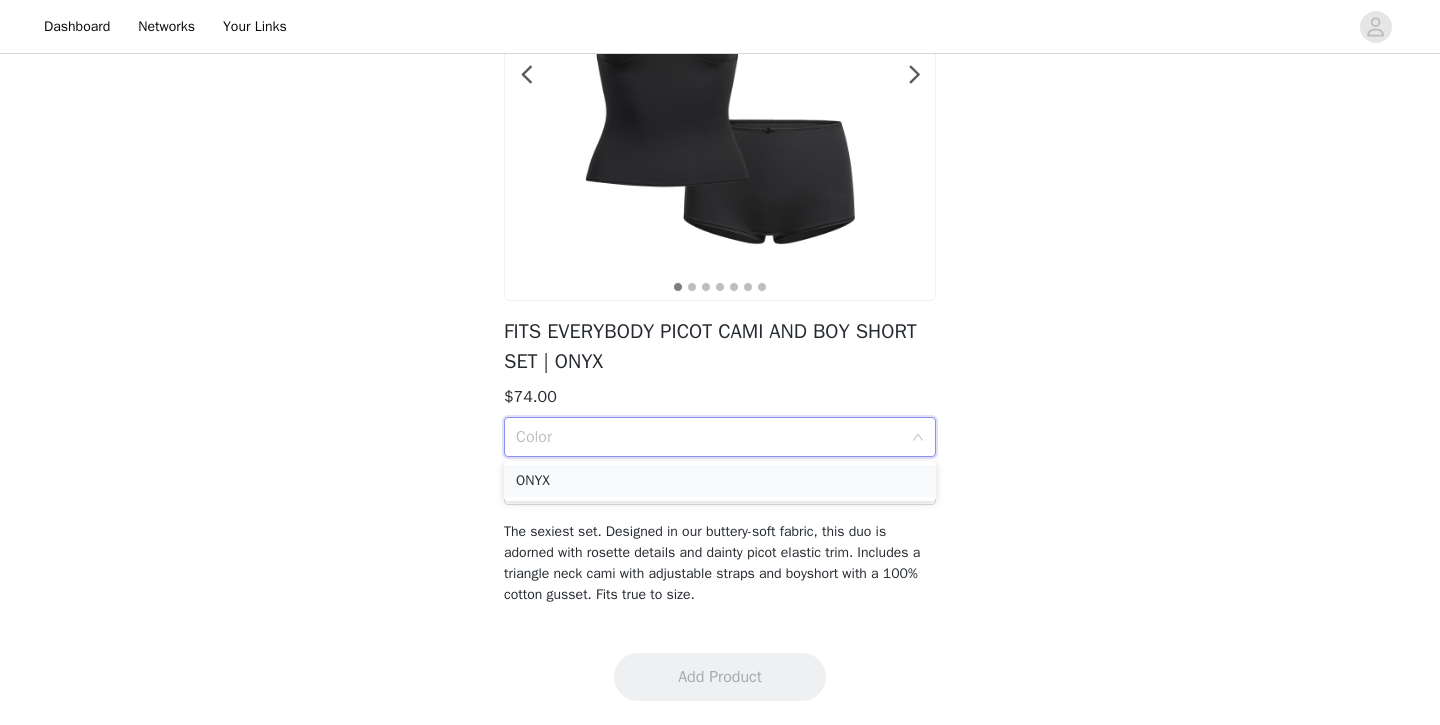 click on "ONYX" at bounding box center [720, 481] 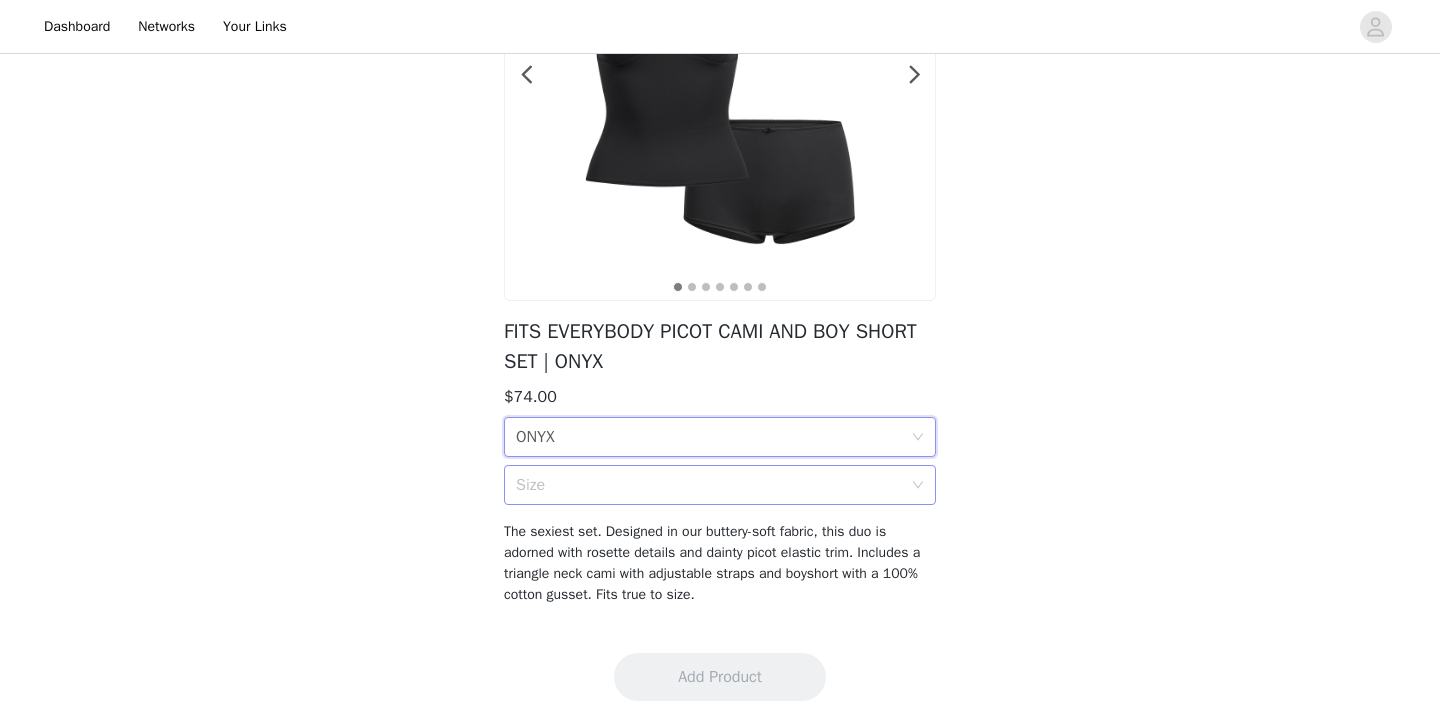 click on "Size" at bounding box center (713, 485) 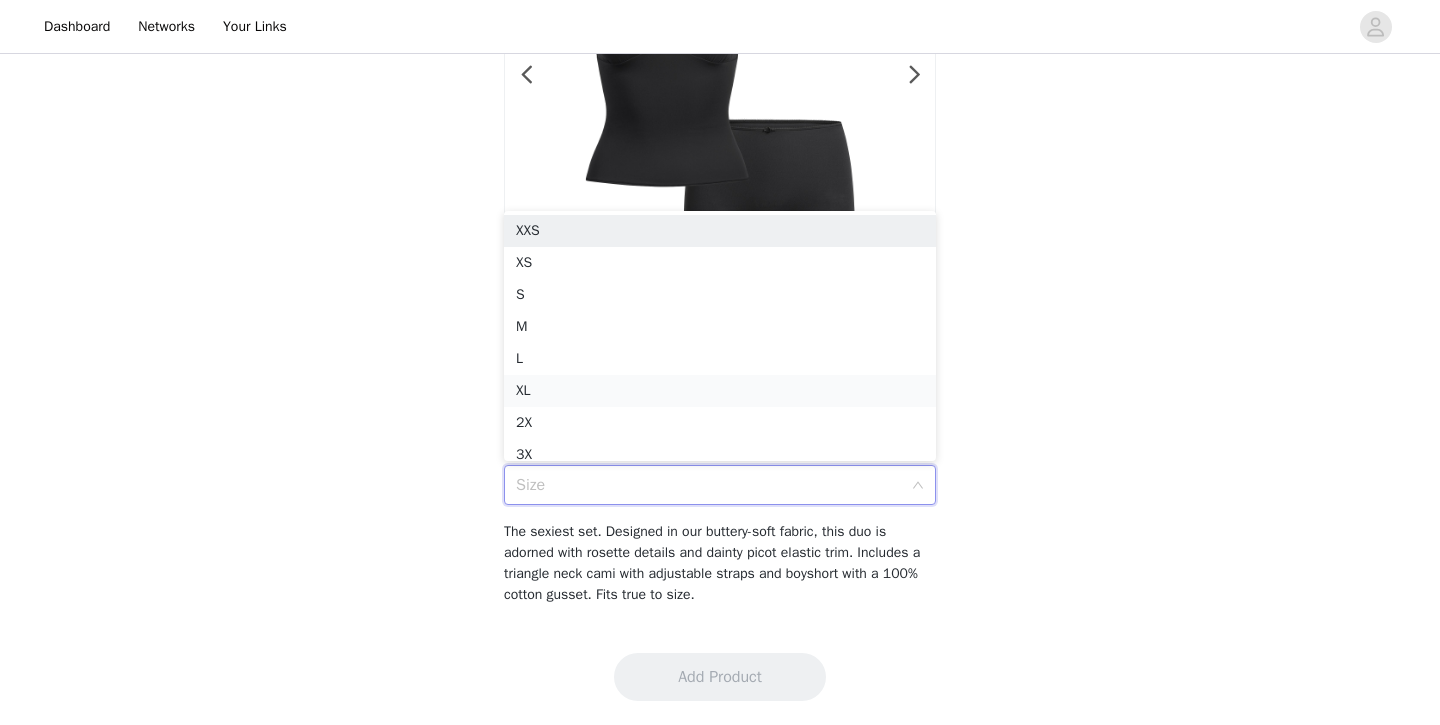 scroll, scrollTop: 10, scrollLeft: 0, axis: vertical 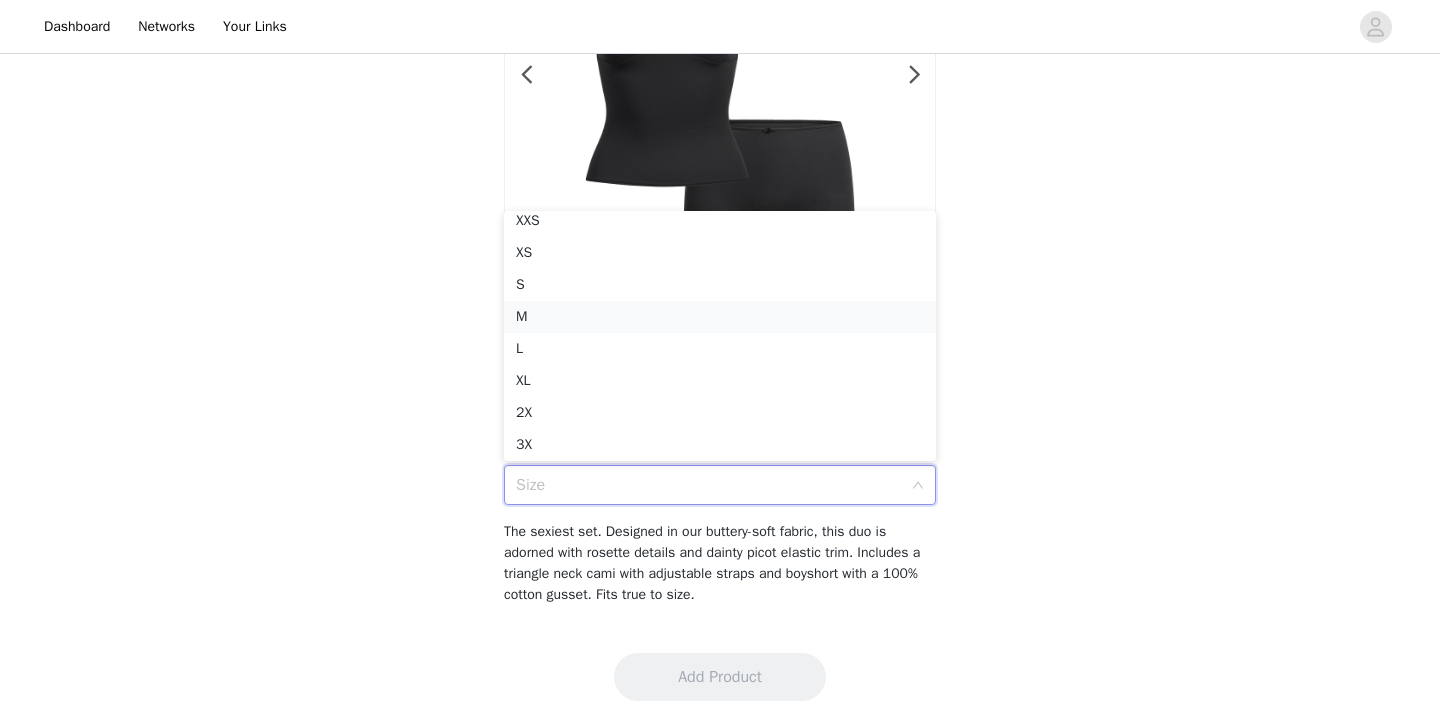 click on "M" at bounding box center [720, 317] 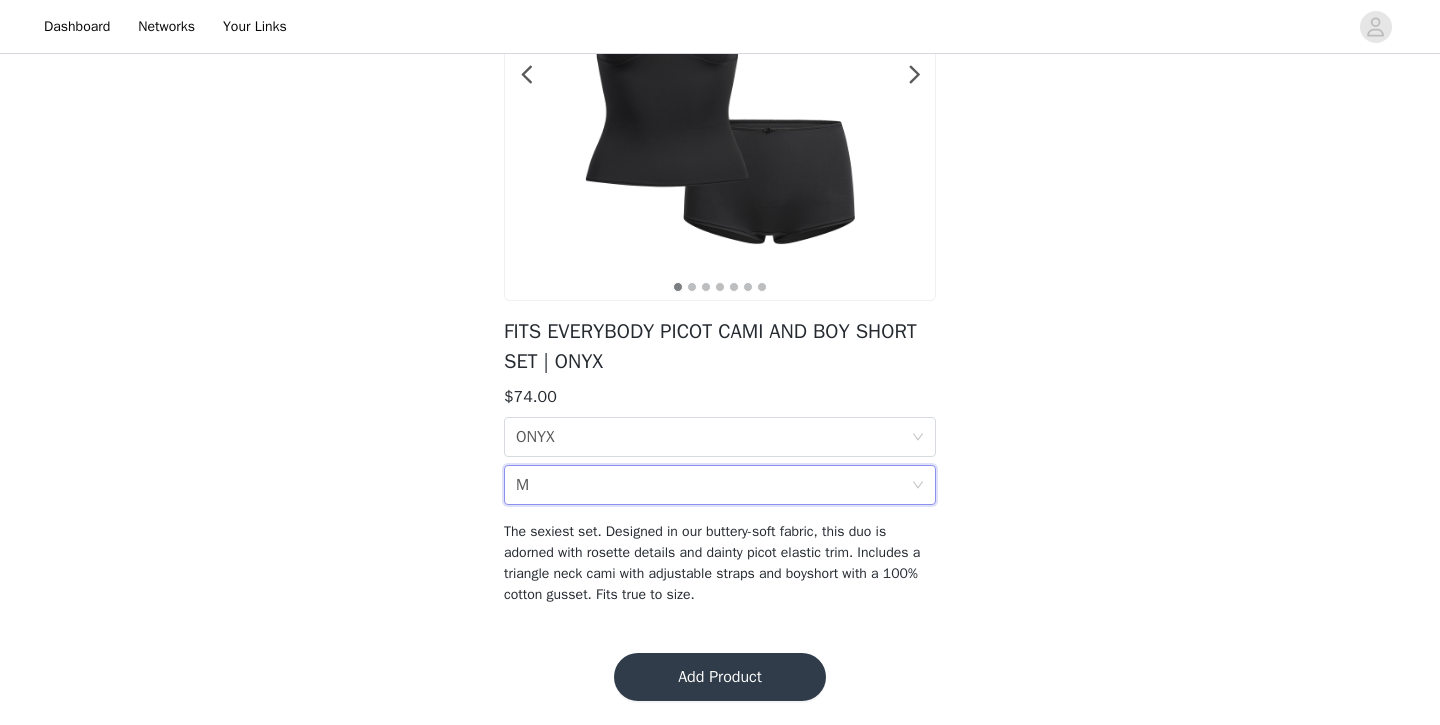 click on "Add Product" at bounding box center [720, 677] 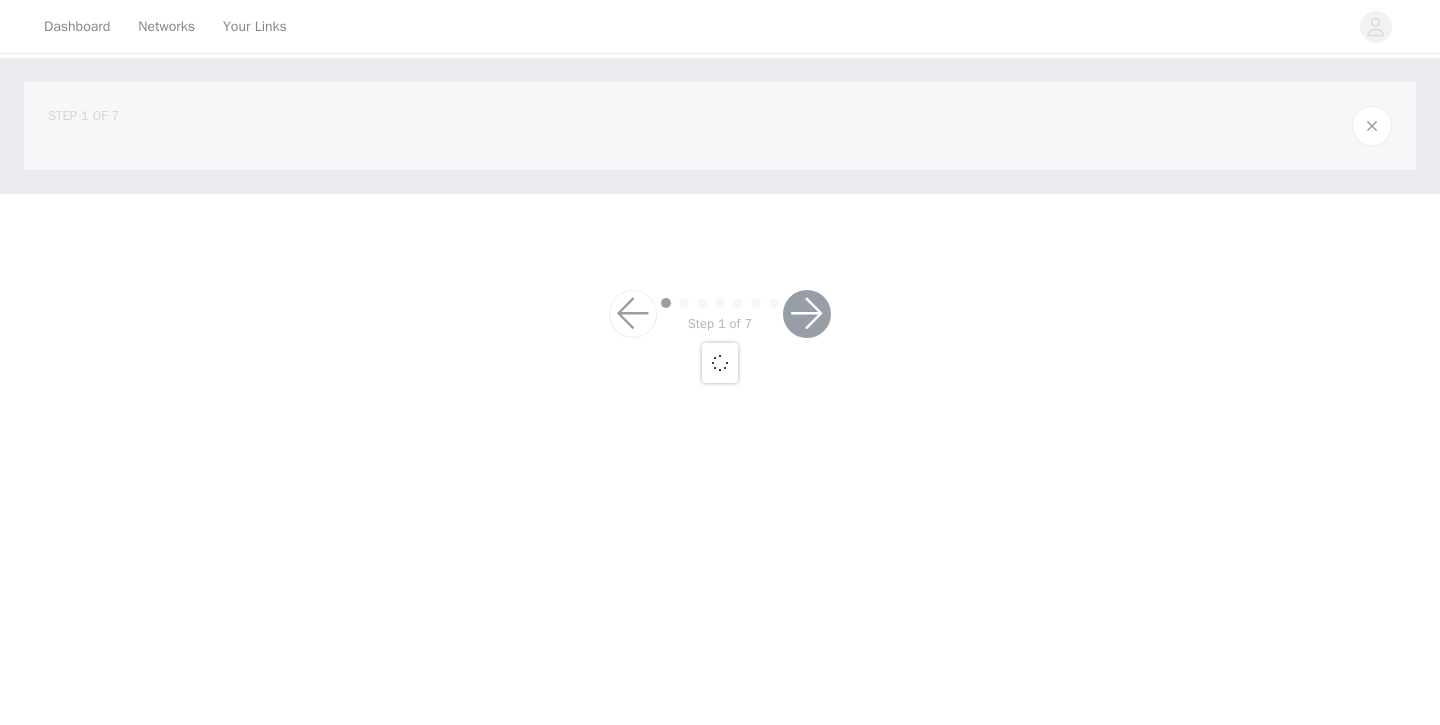 scroll, scrollTop: 0, scrollLeft: 0, axis: both 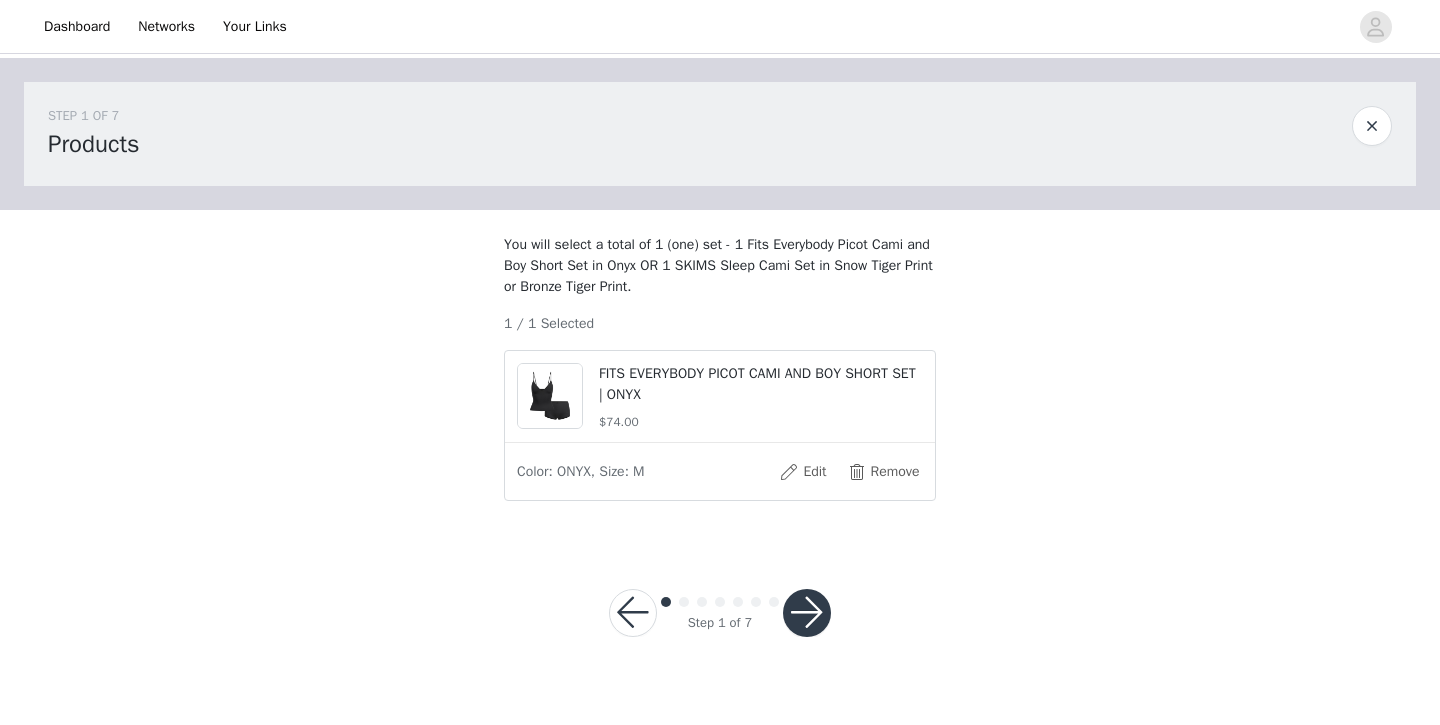 click at bounding box center [807, 613] 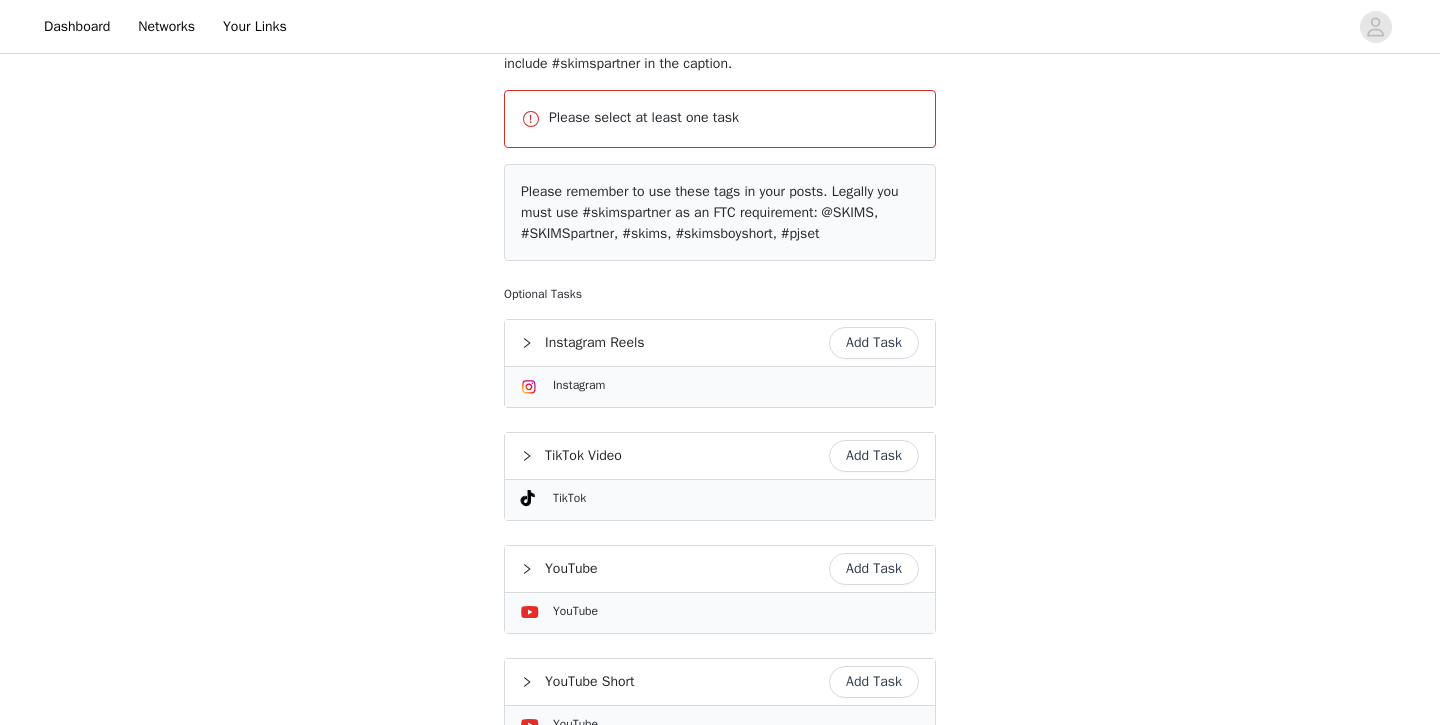 scroll, scrollTop: 311, scrollLeft: 0, axis: vertical 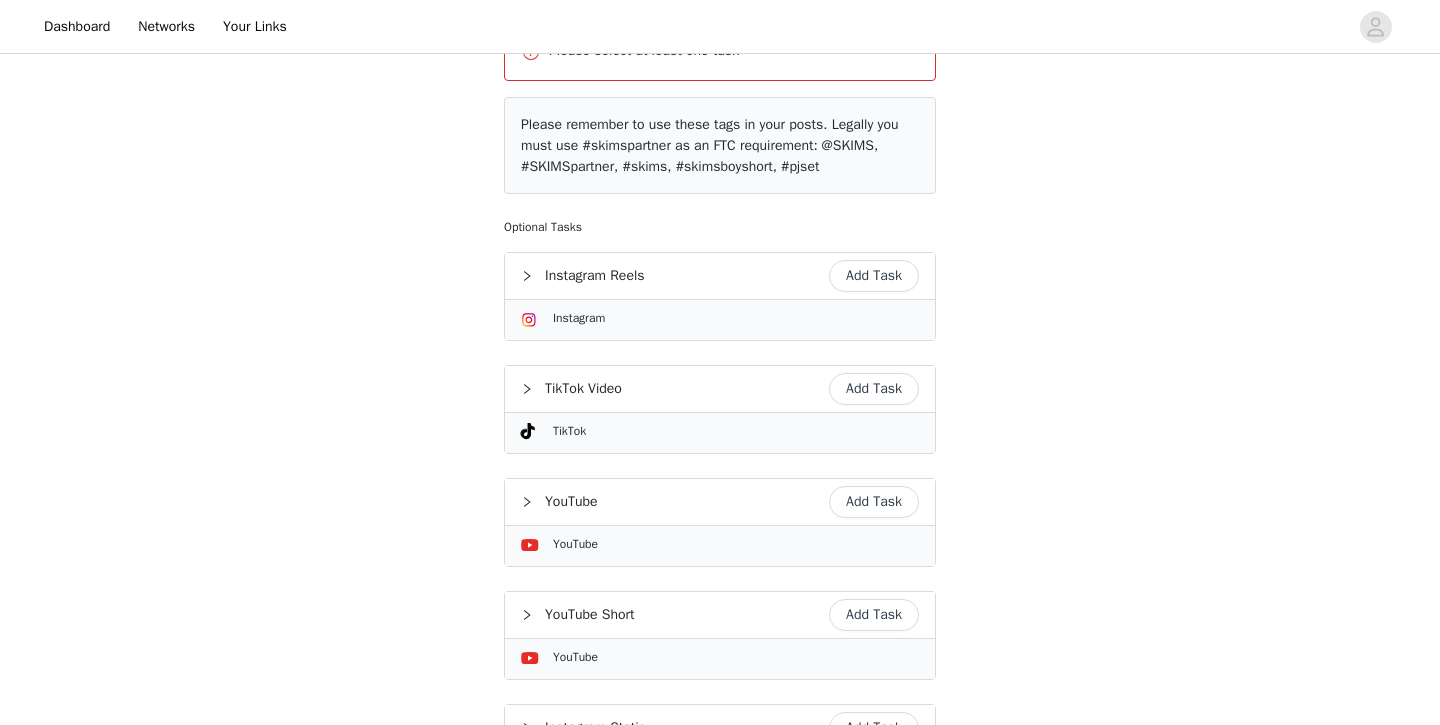 click on "Add Task" at bounding box center [874, 389] 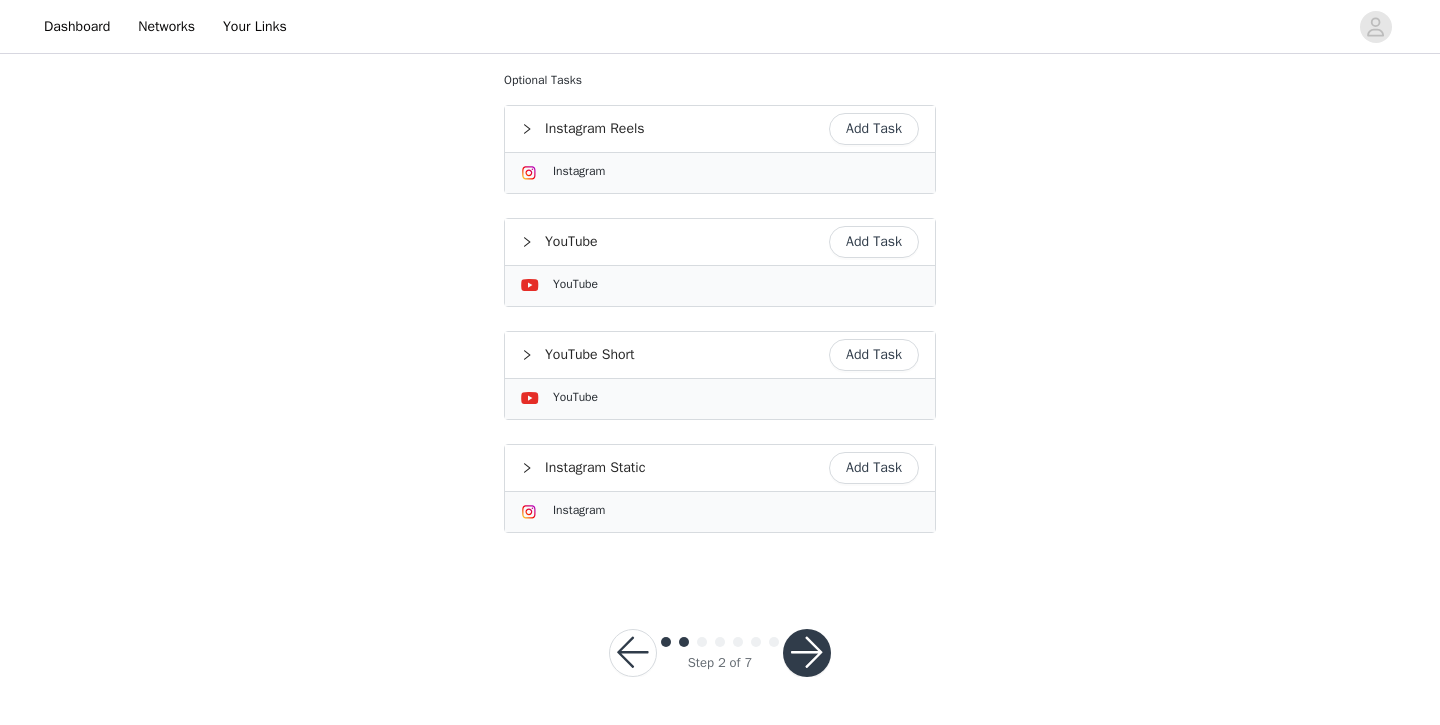 scroll, scrollTop: 810, scrollLeft: 0, axis: vertical 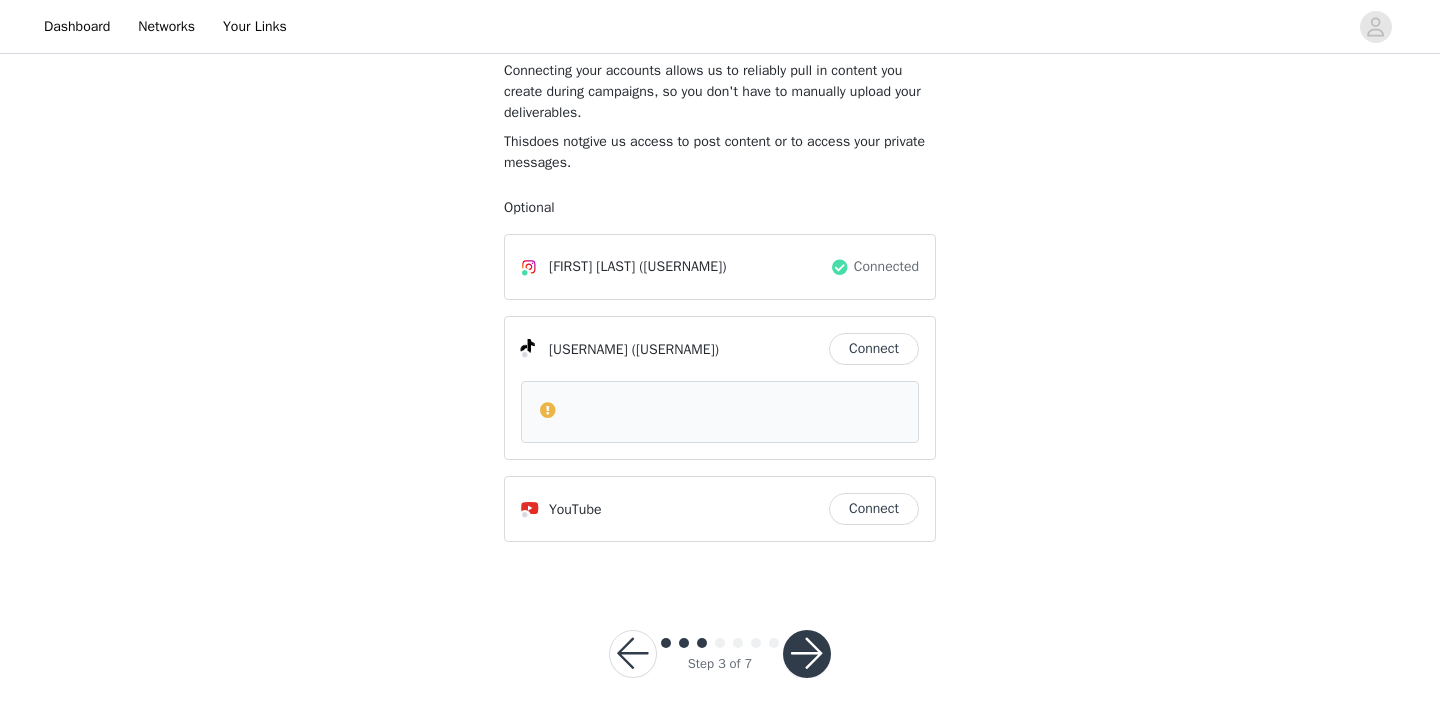 click on "Connect" at bounding box center [874, 349] 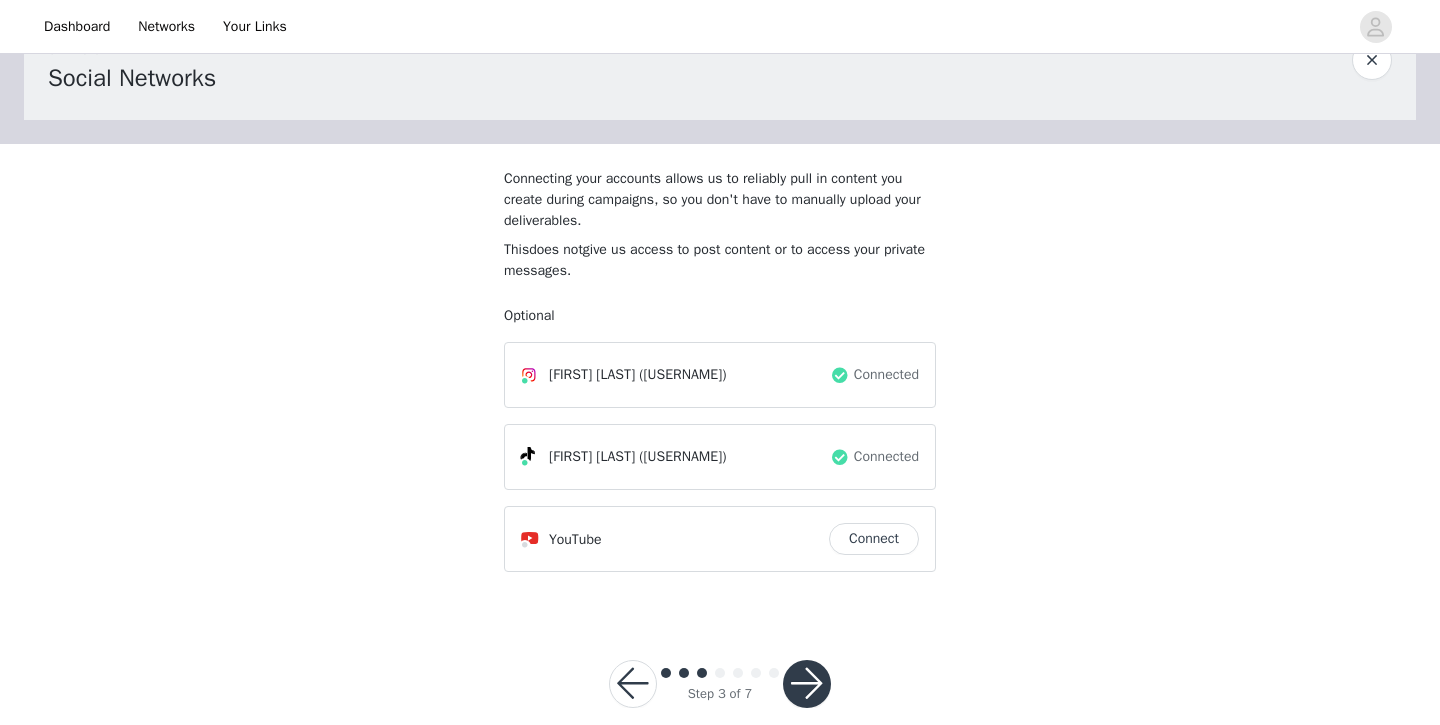 scroll, scrollTop: 96, scrollLeft: 0, axis: vertical 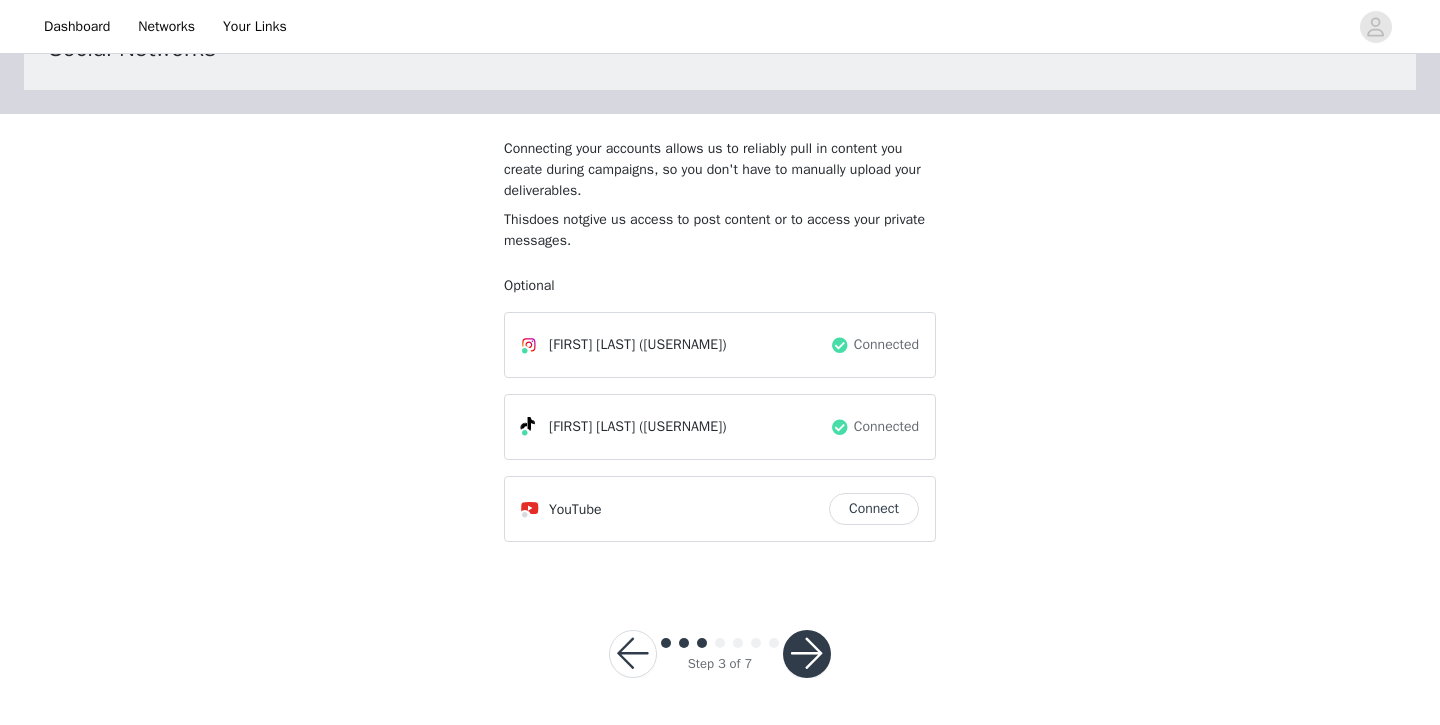 click at bounding box center [807, 654] 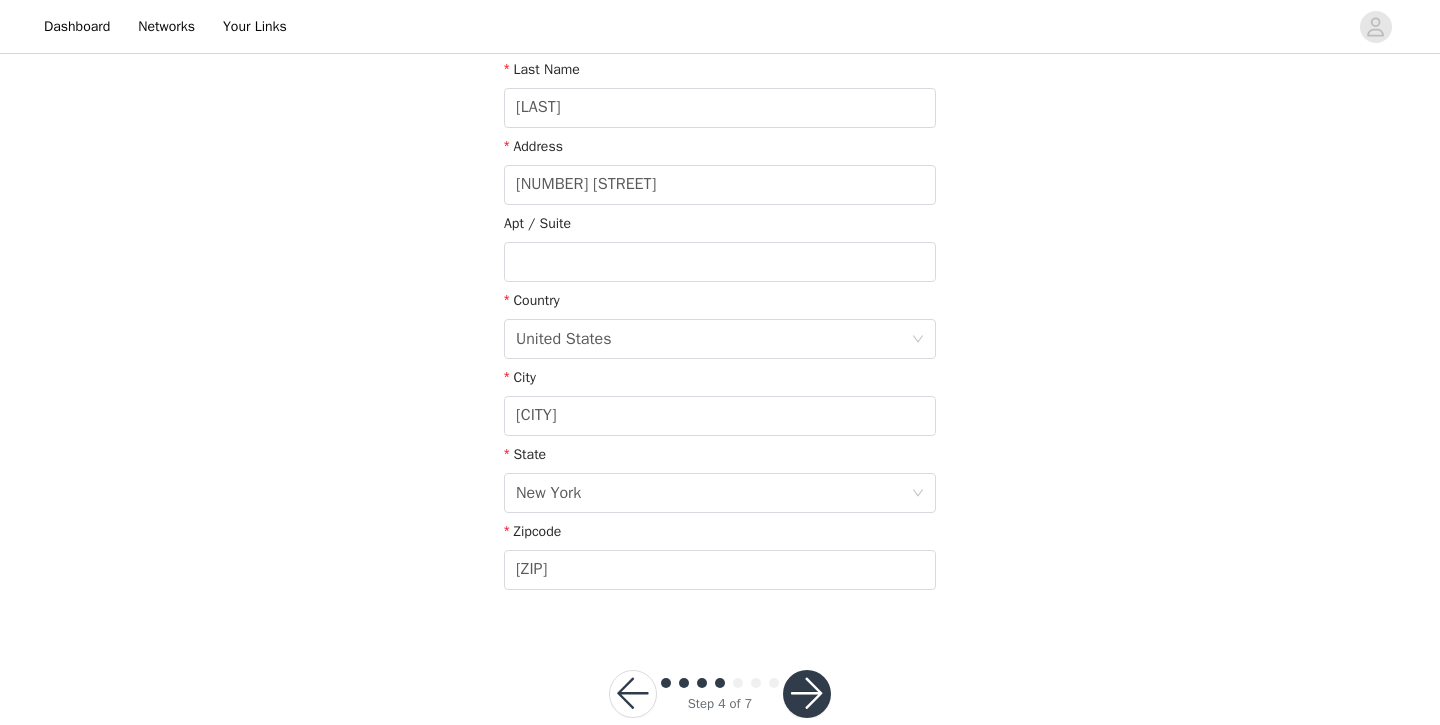 scroll, scrollTop: 488, scrollLeft: 0, axis: vertical 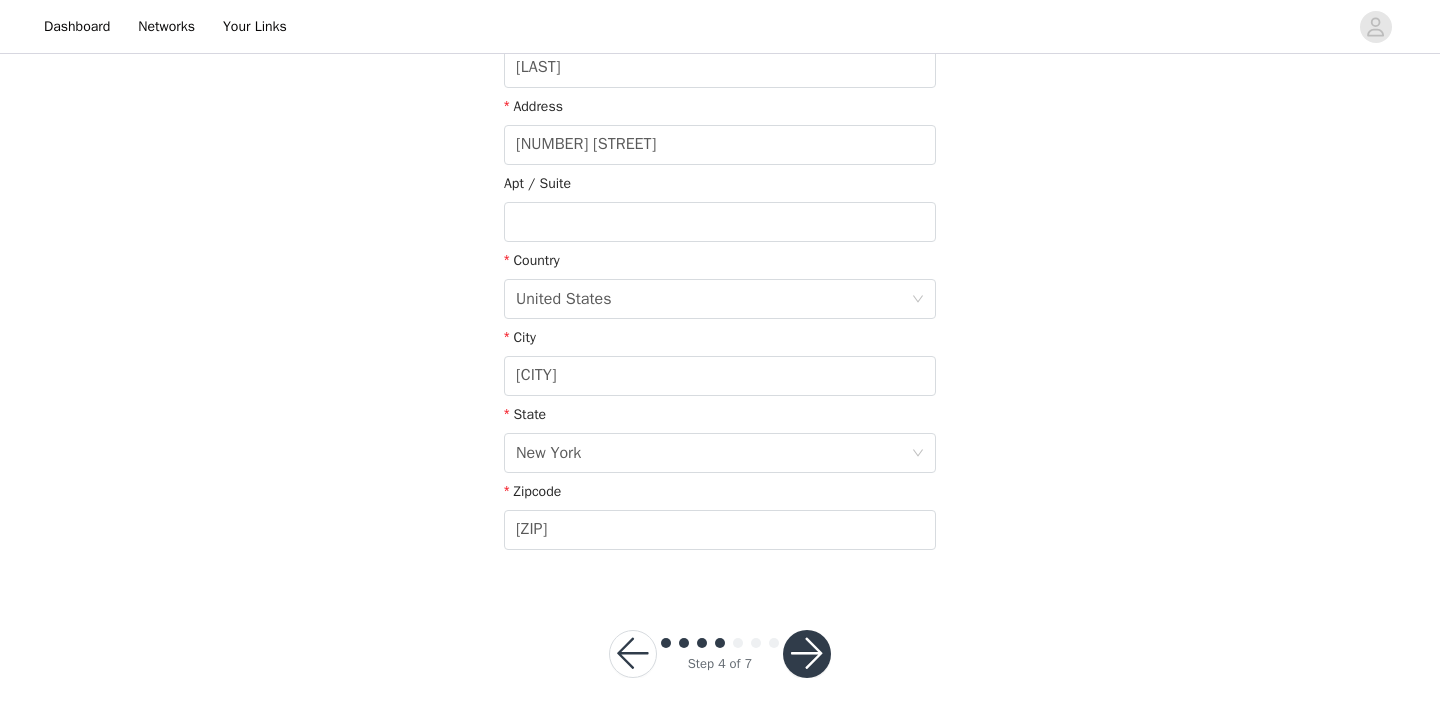 click at bounding box center [807, 654] 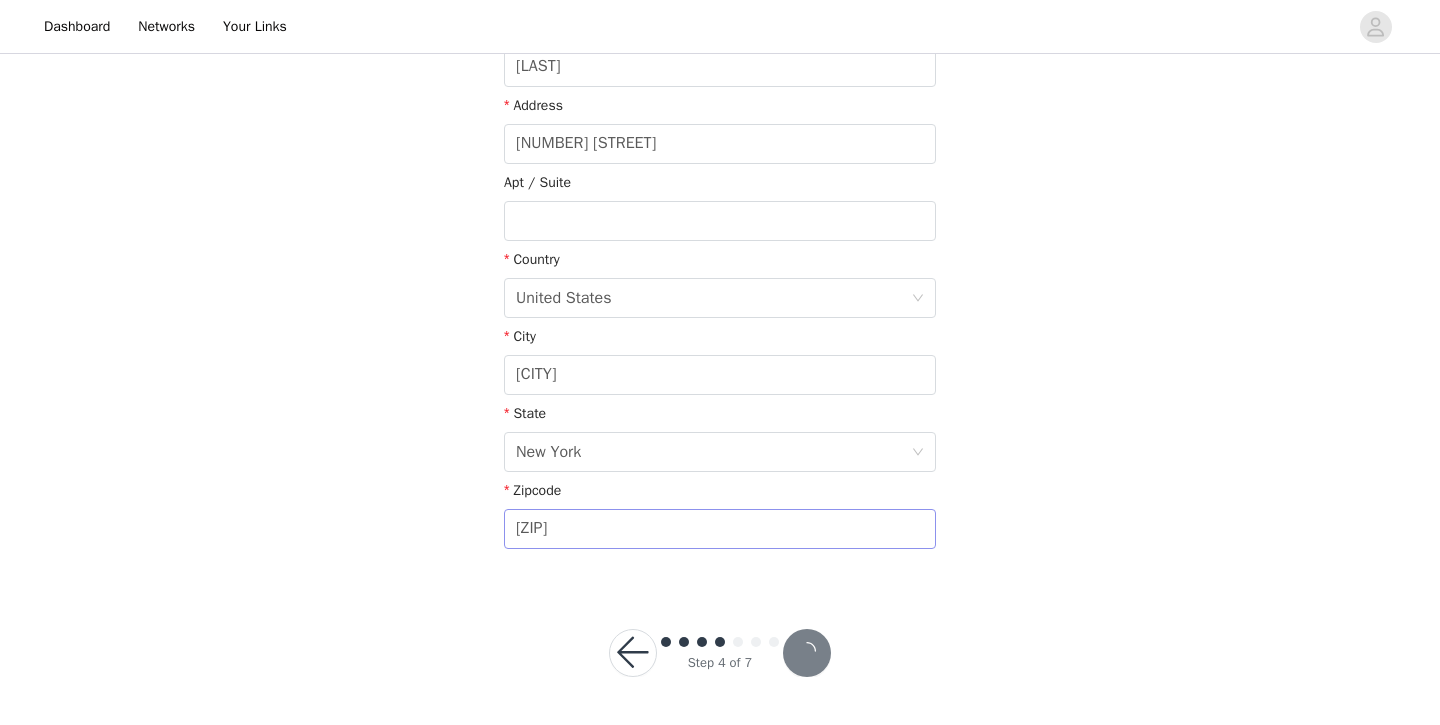 scroll, scrollTop: 414, scrollLeft: 0, axis: vertical 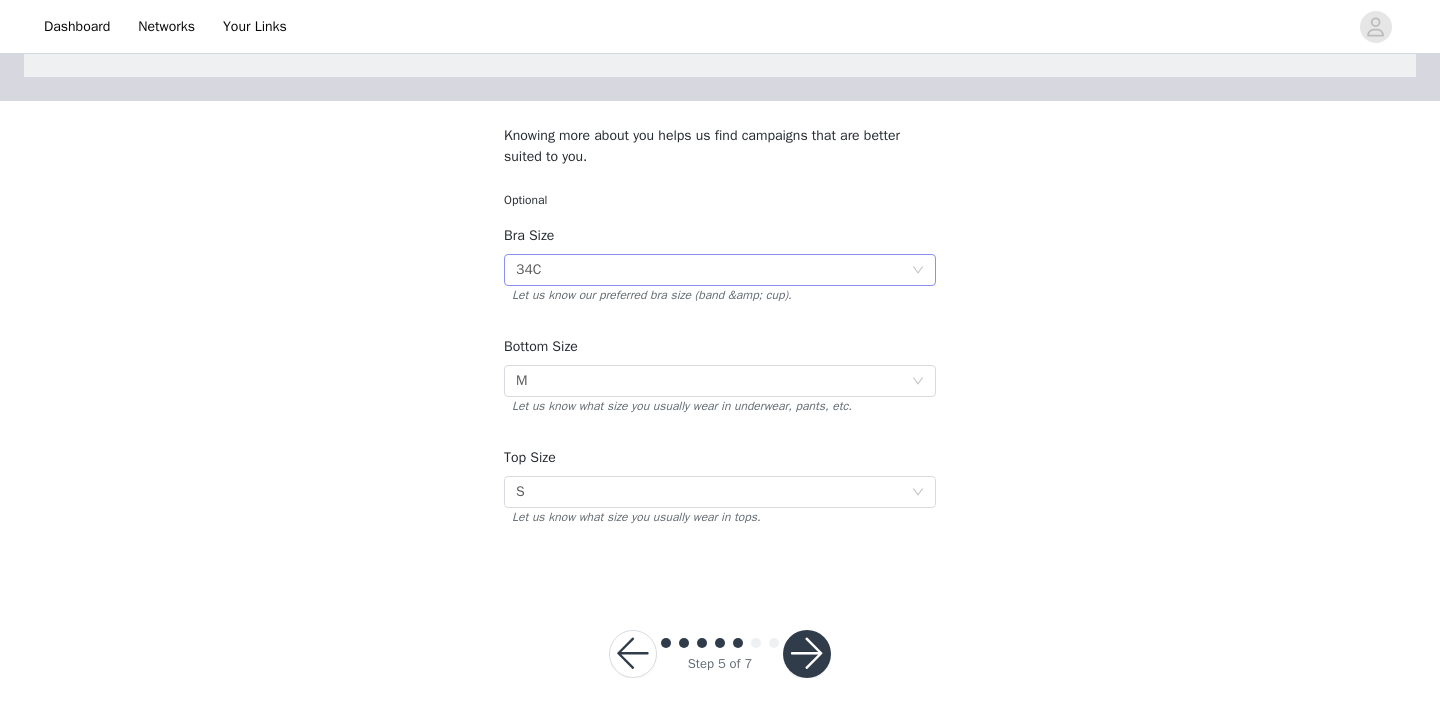 click on "Select 34C" at bounding box center (713, 270) 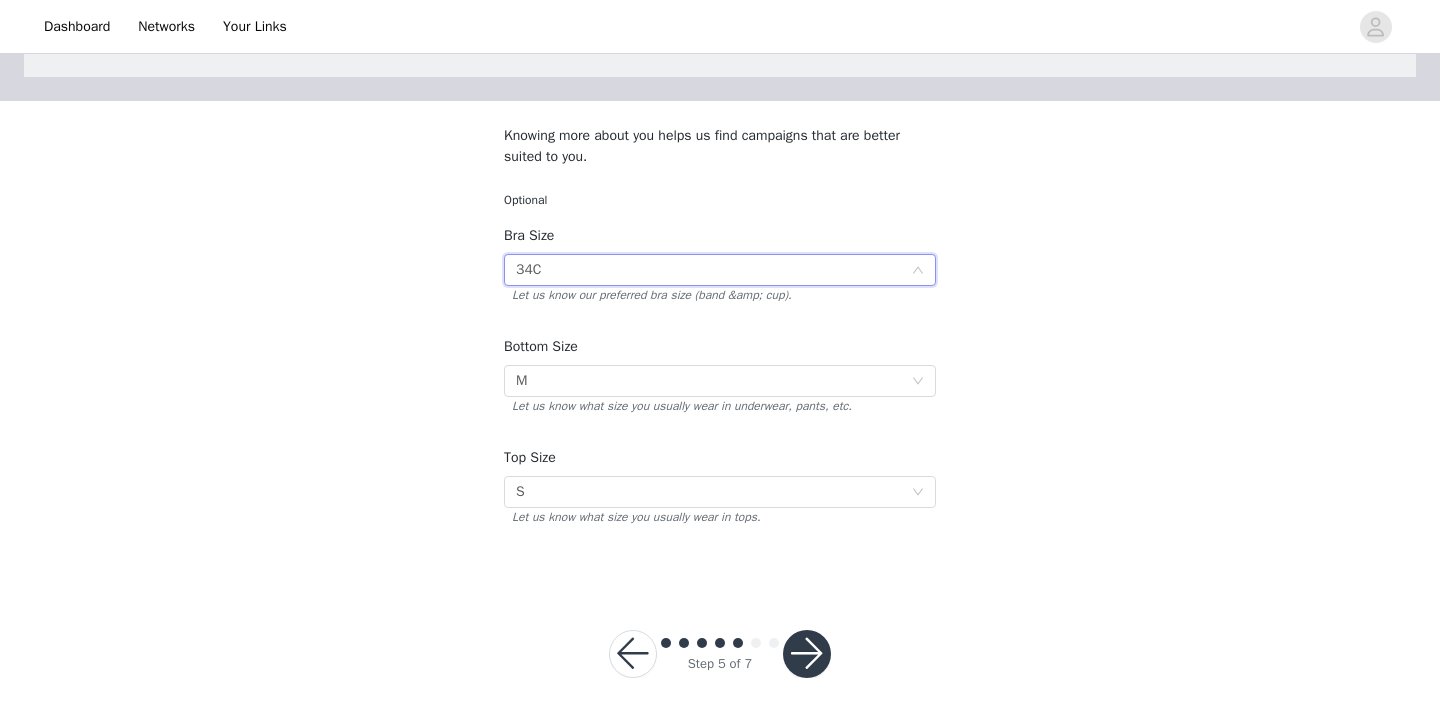 scroll, scrollTop: 42, scrollLeft: 0, axis: vertical 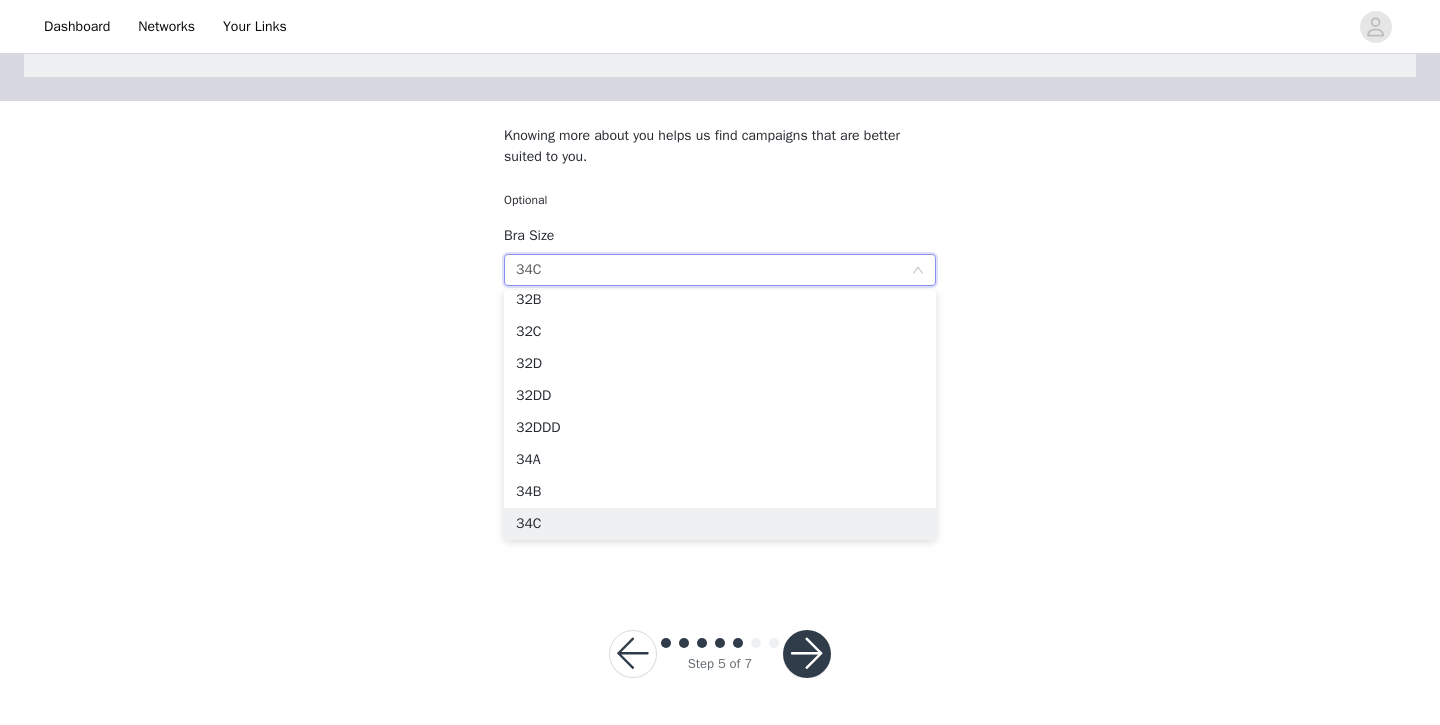 click on "Select 34C" at bounding box center (713, 270) 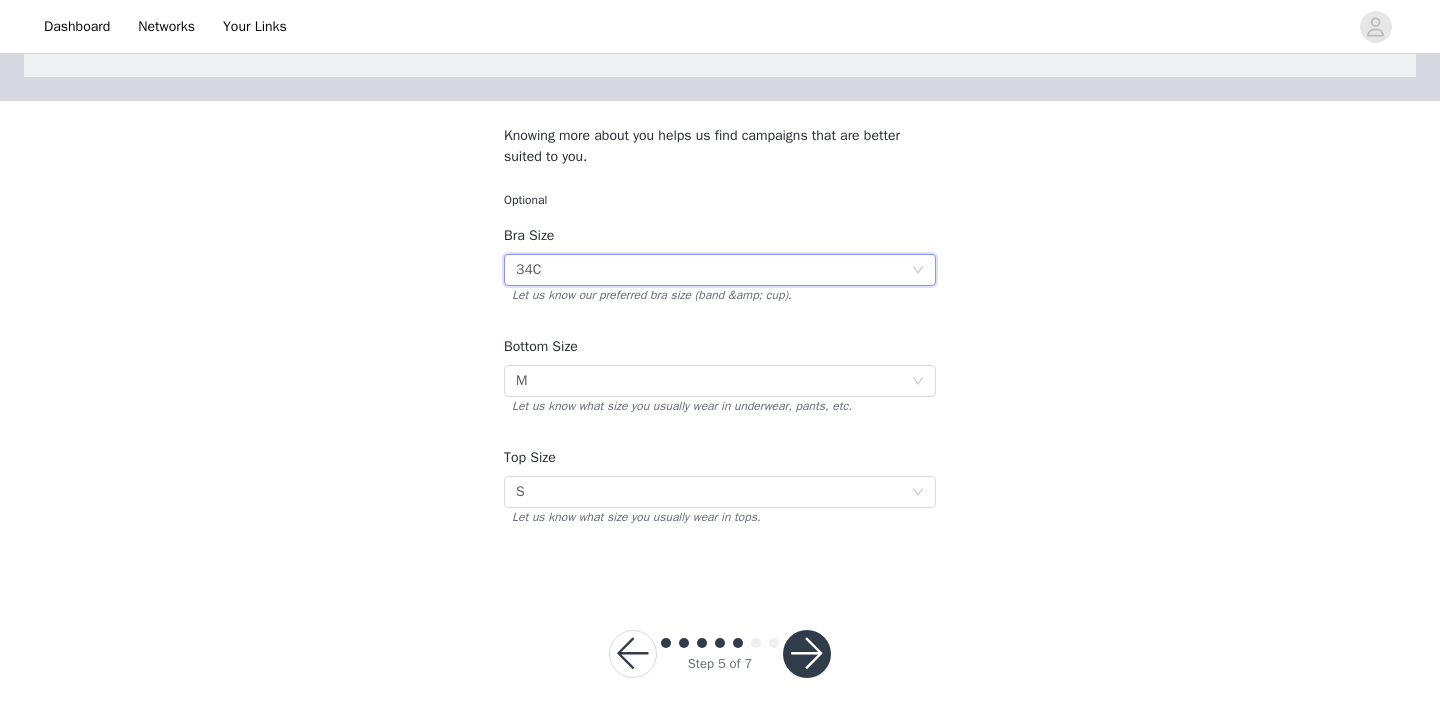 click at bounding box center (807, 654) 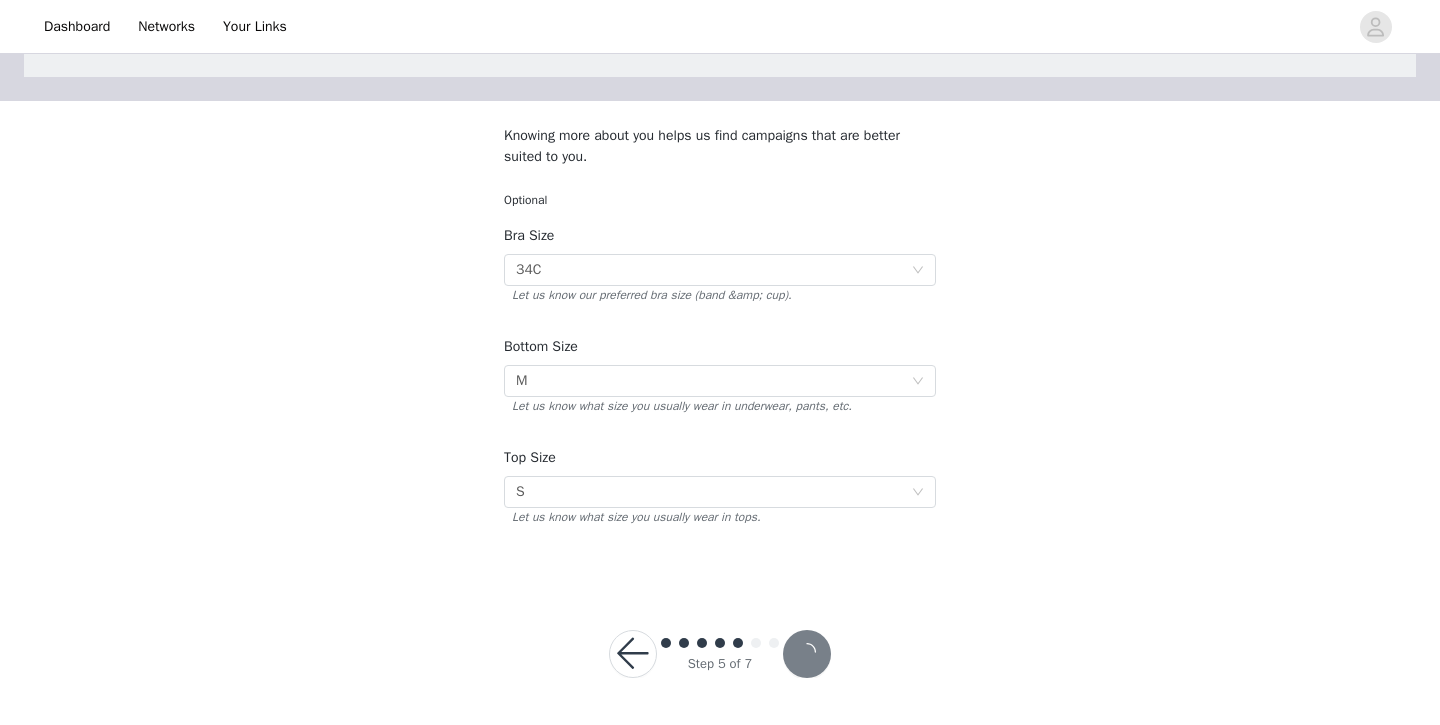 scroll, scrollTop: 0, scrollLeft: 0, axis: both 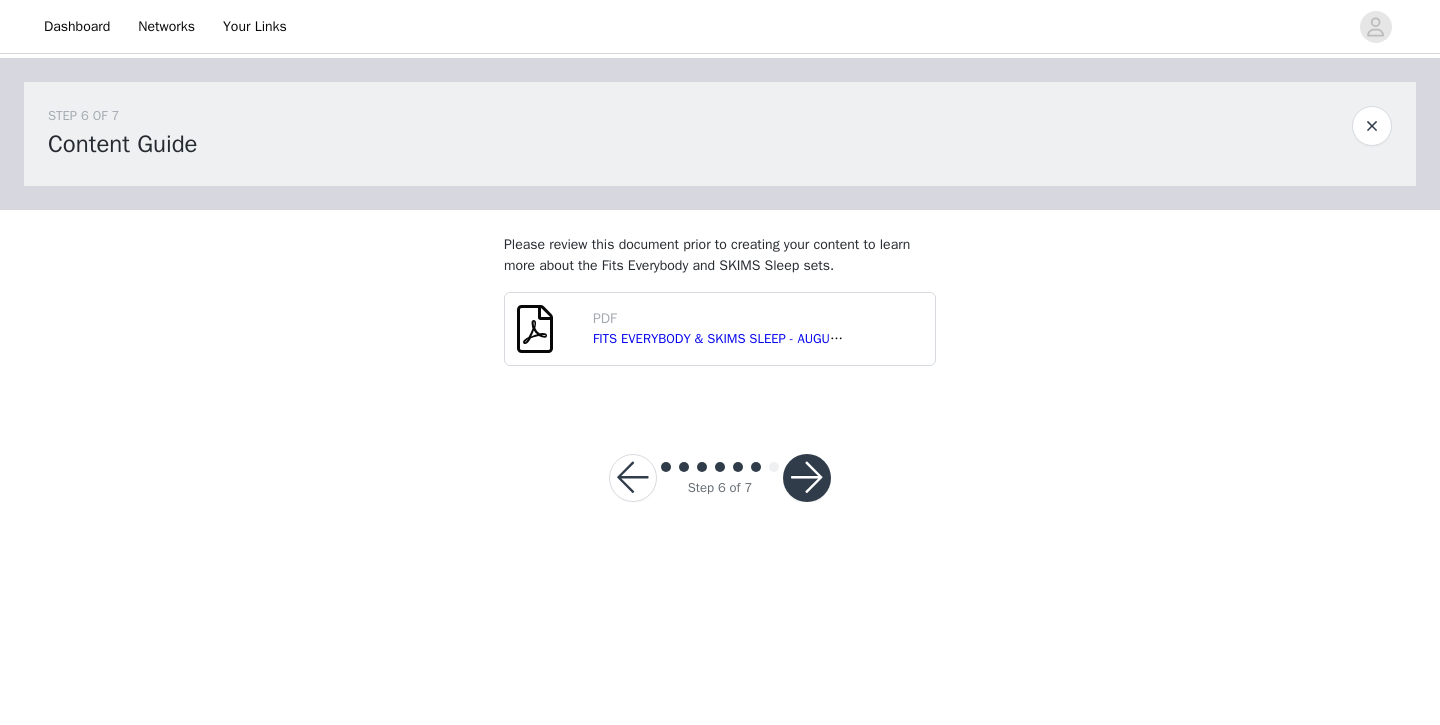 click at bounding box center [807, 478] 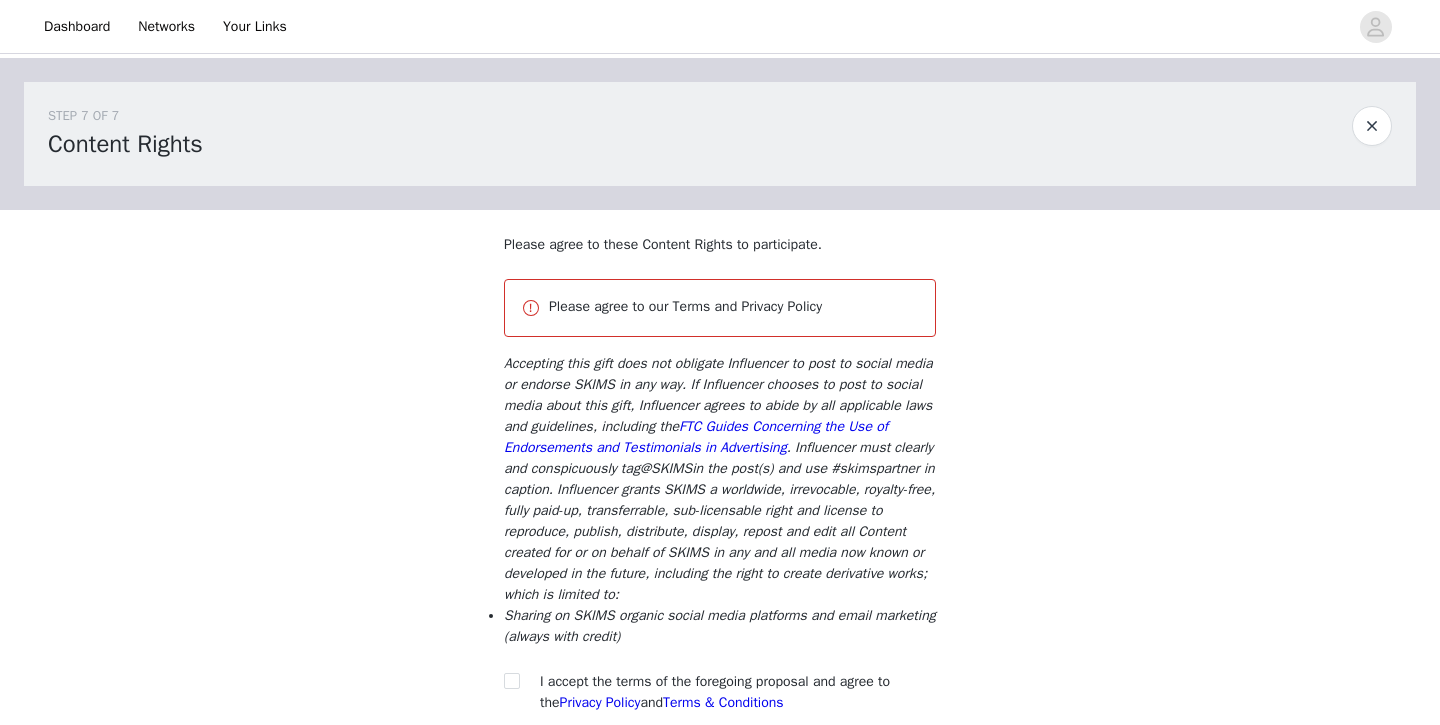 scroll, scrollTop: 208, scrollLeft: 0, axis: vertical 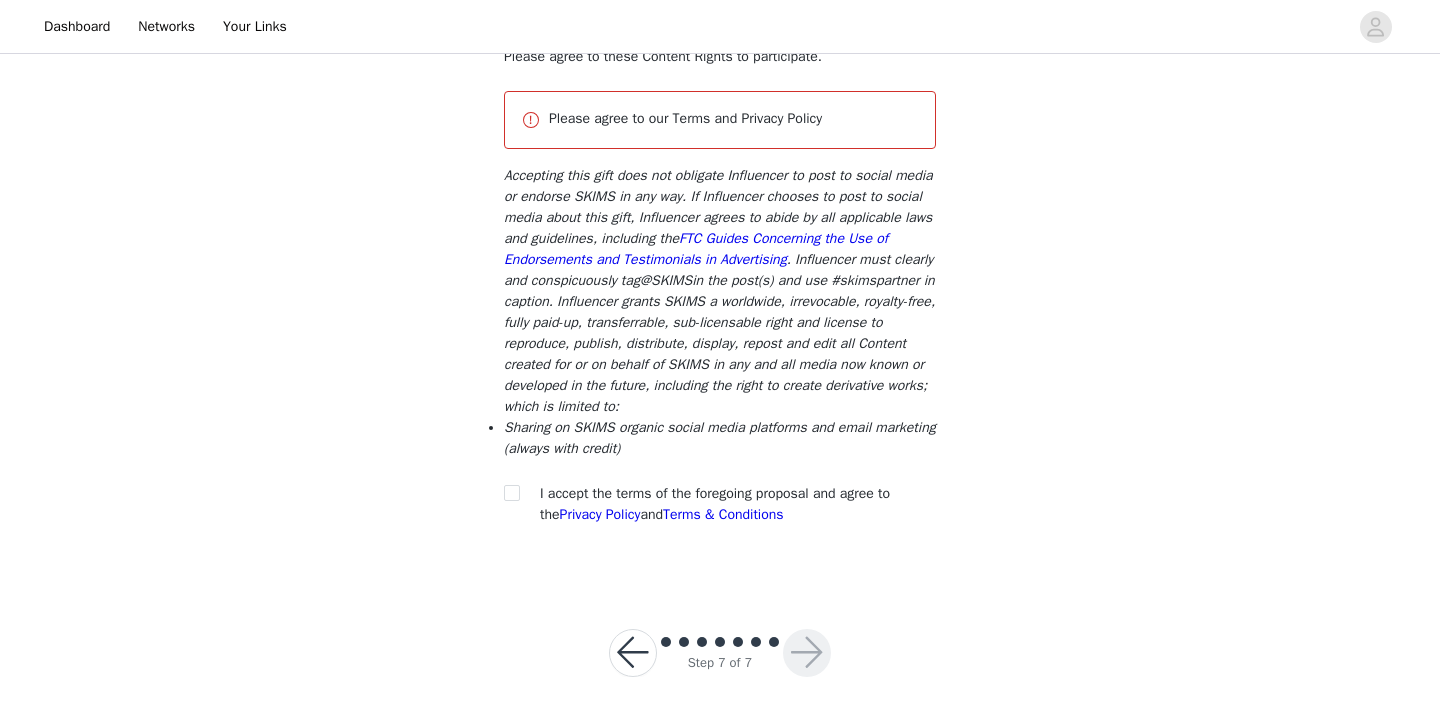 click at bounding box center [518, 493] 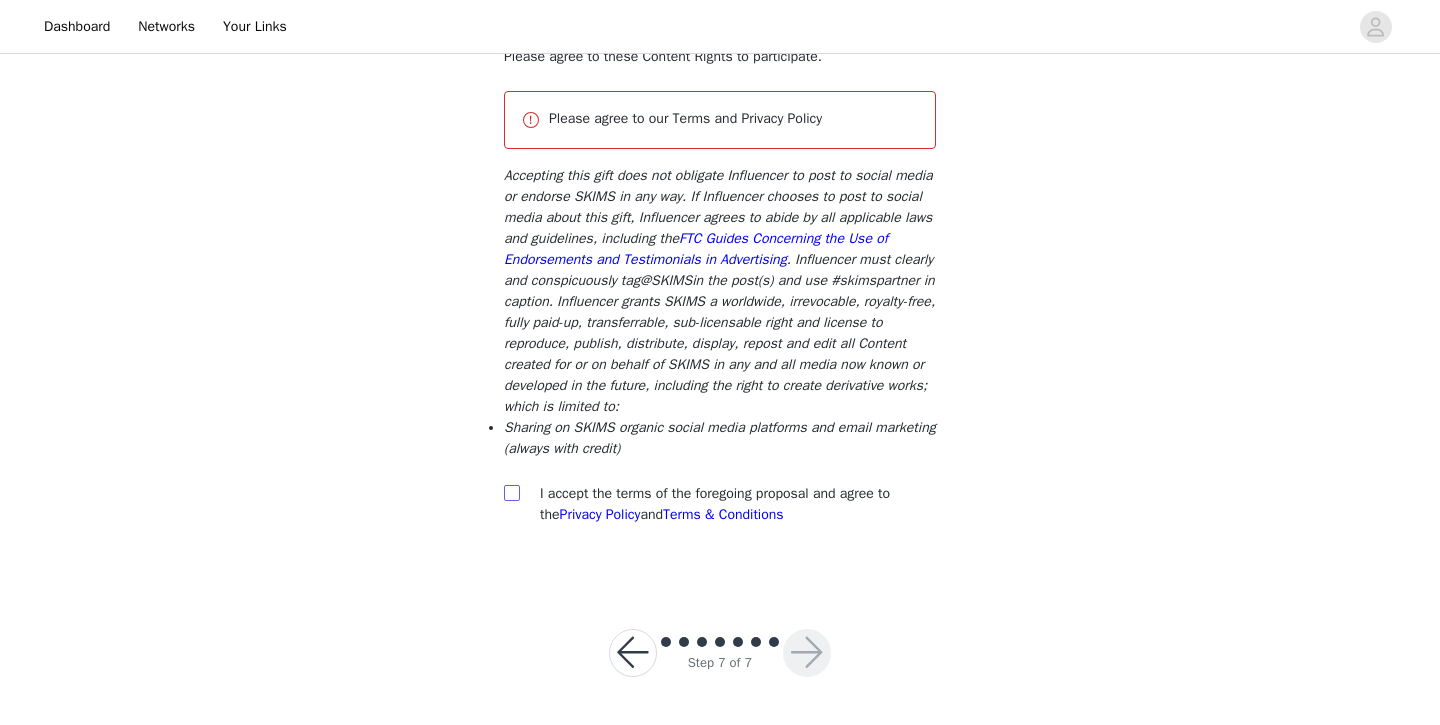 click at bounding box center [511, 492] 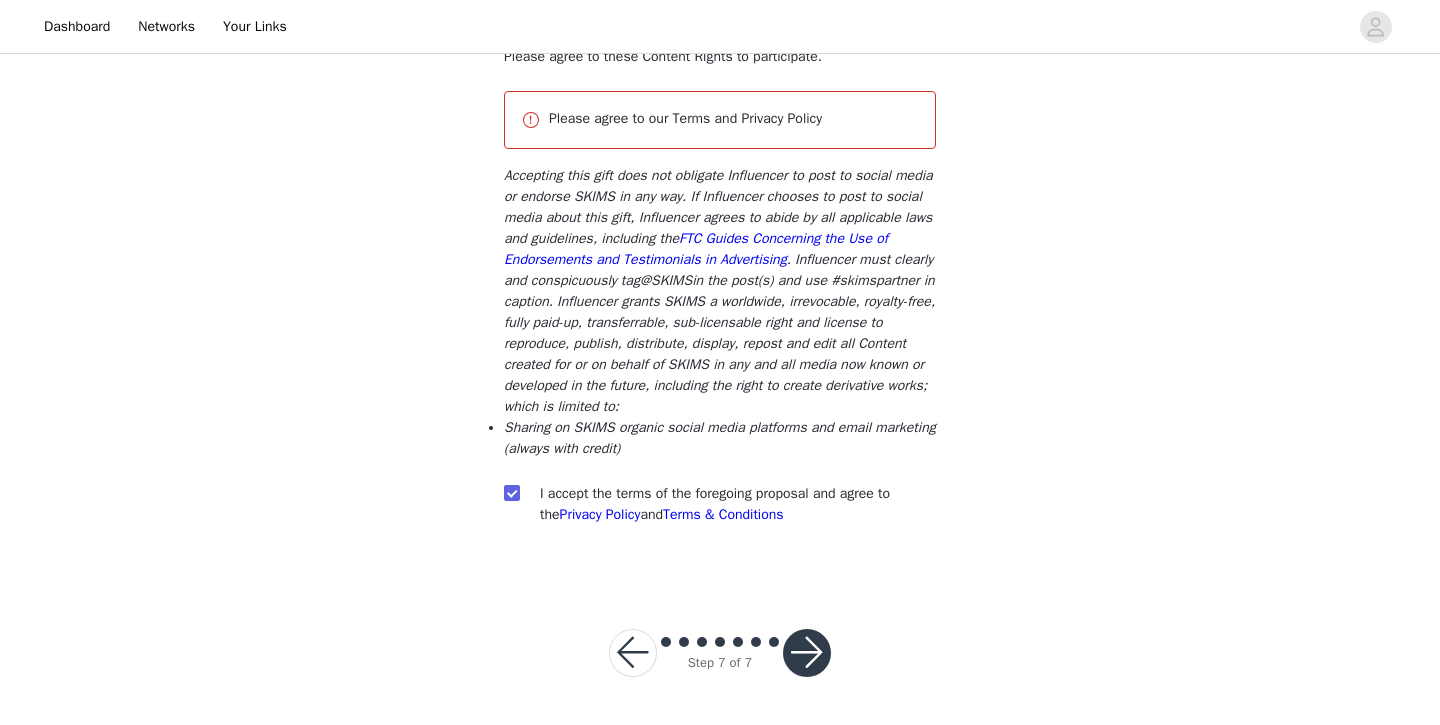 click at bounding box center (807, 653) 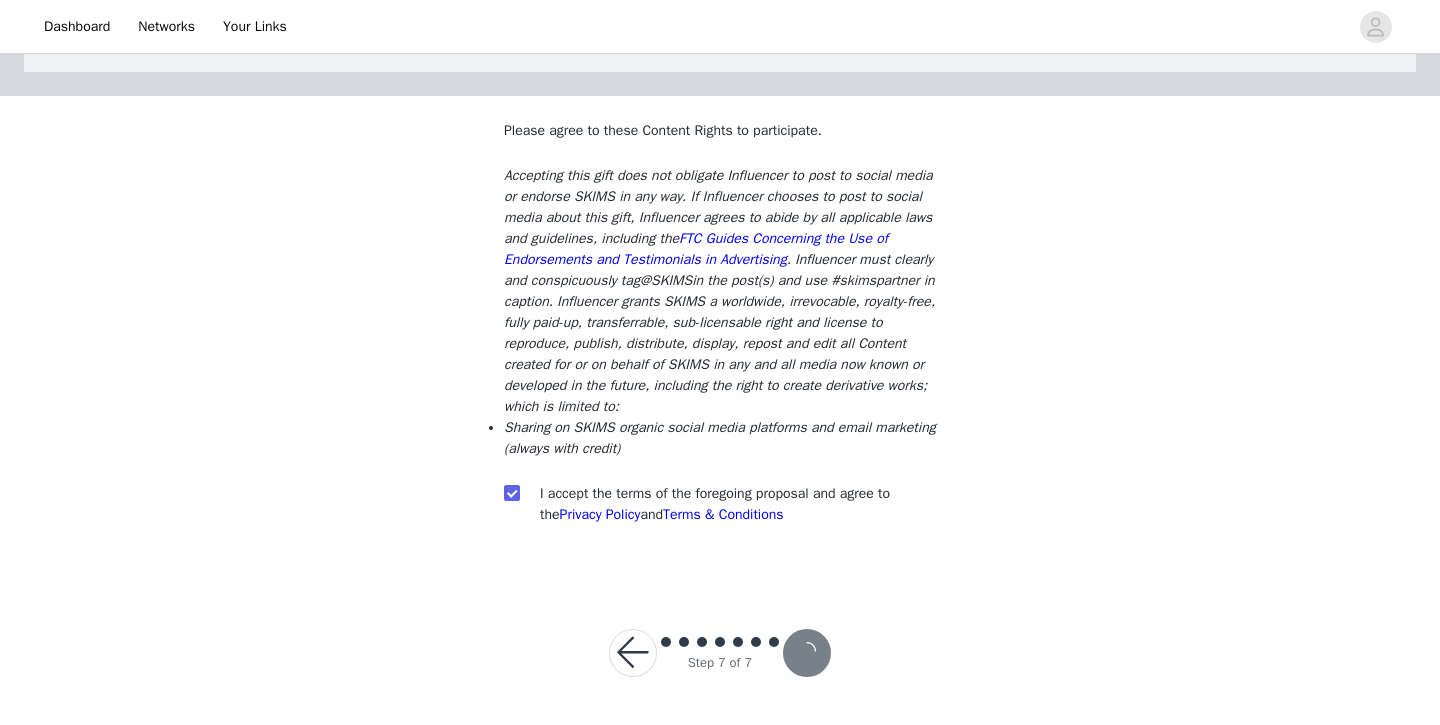 scroll, scrollTop: 134, scrollLeft: 0, axis: vertical 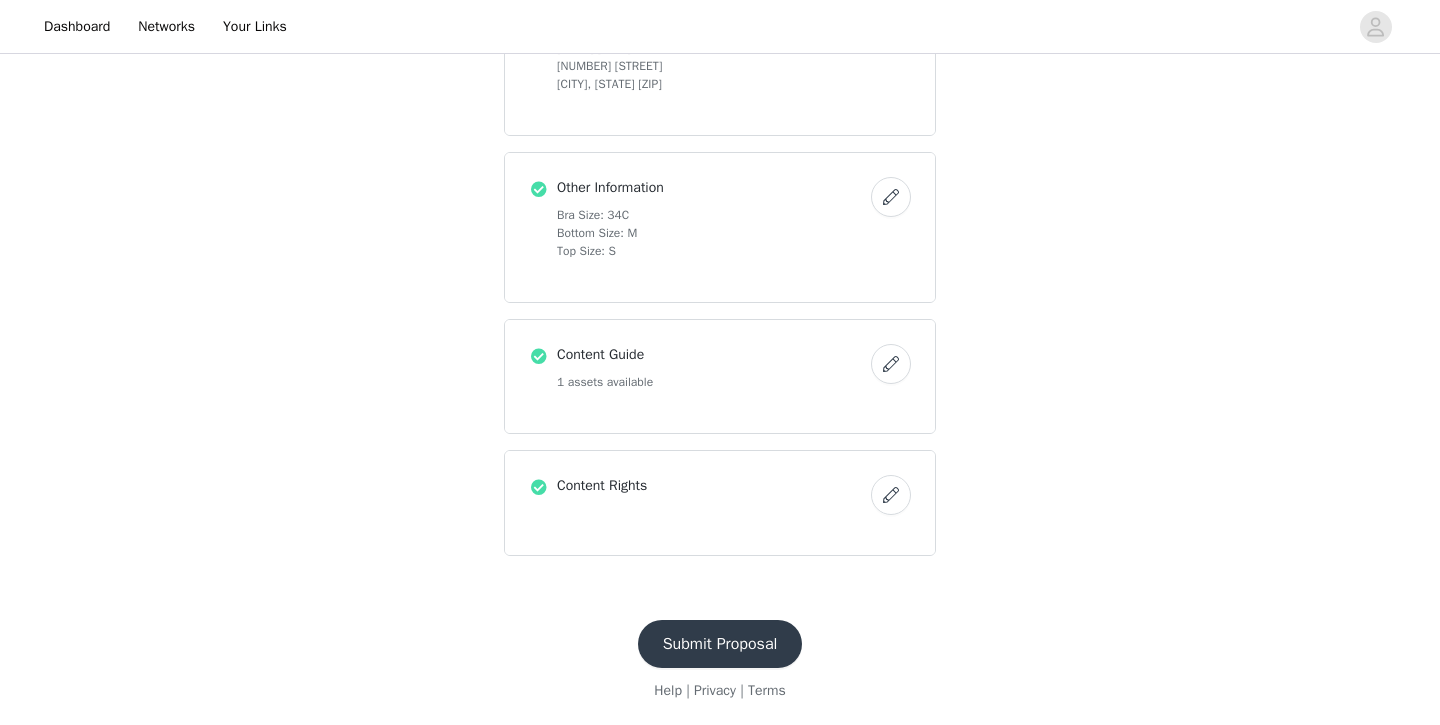 click on "Submit Proposal" at bounding box center [720, 644] 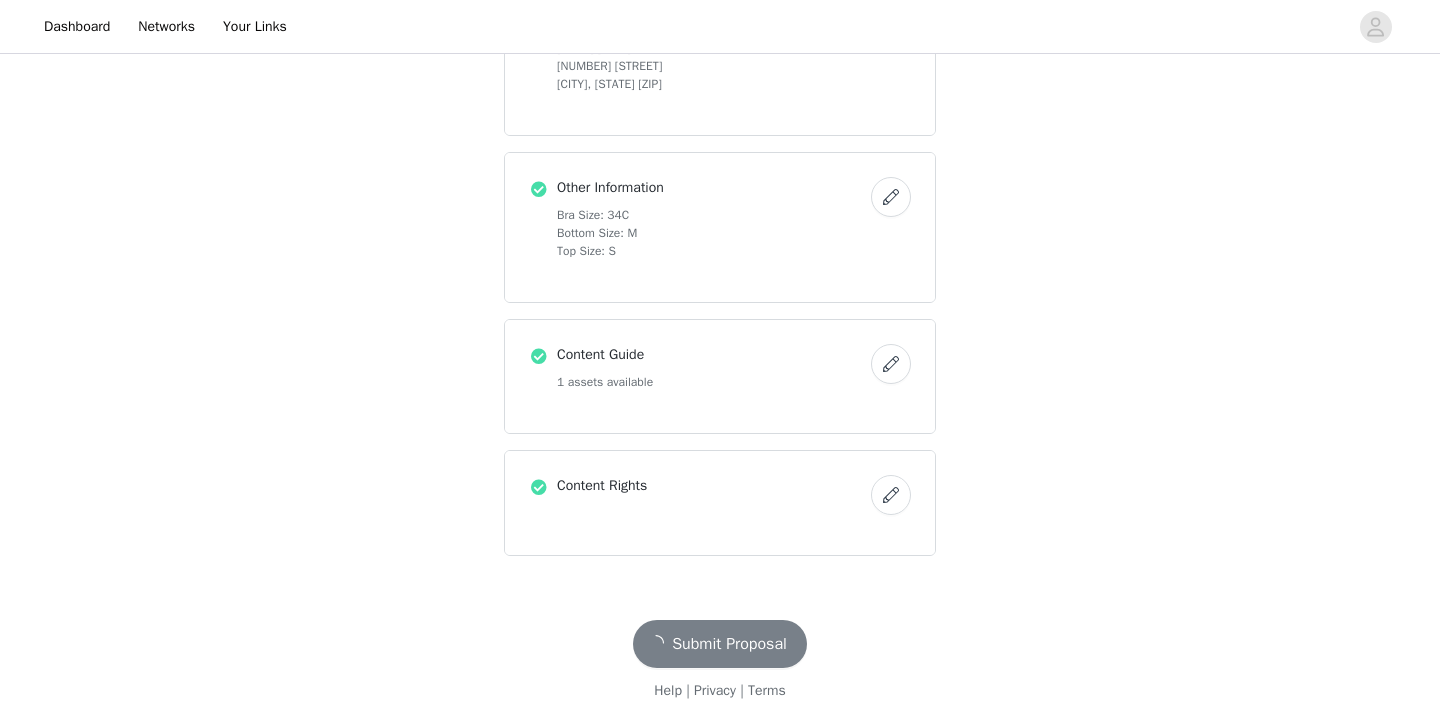 scroll, scrollTop: 0, scrollLeft: 0, axis: both 